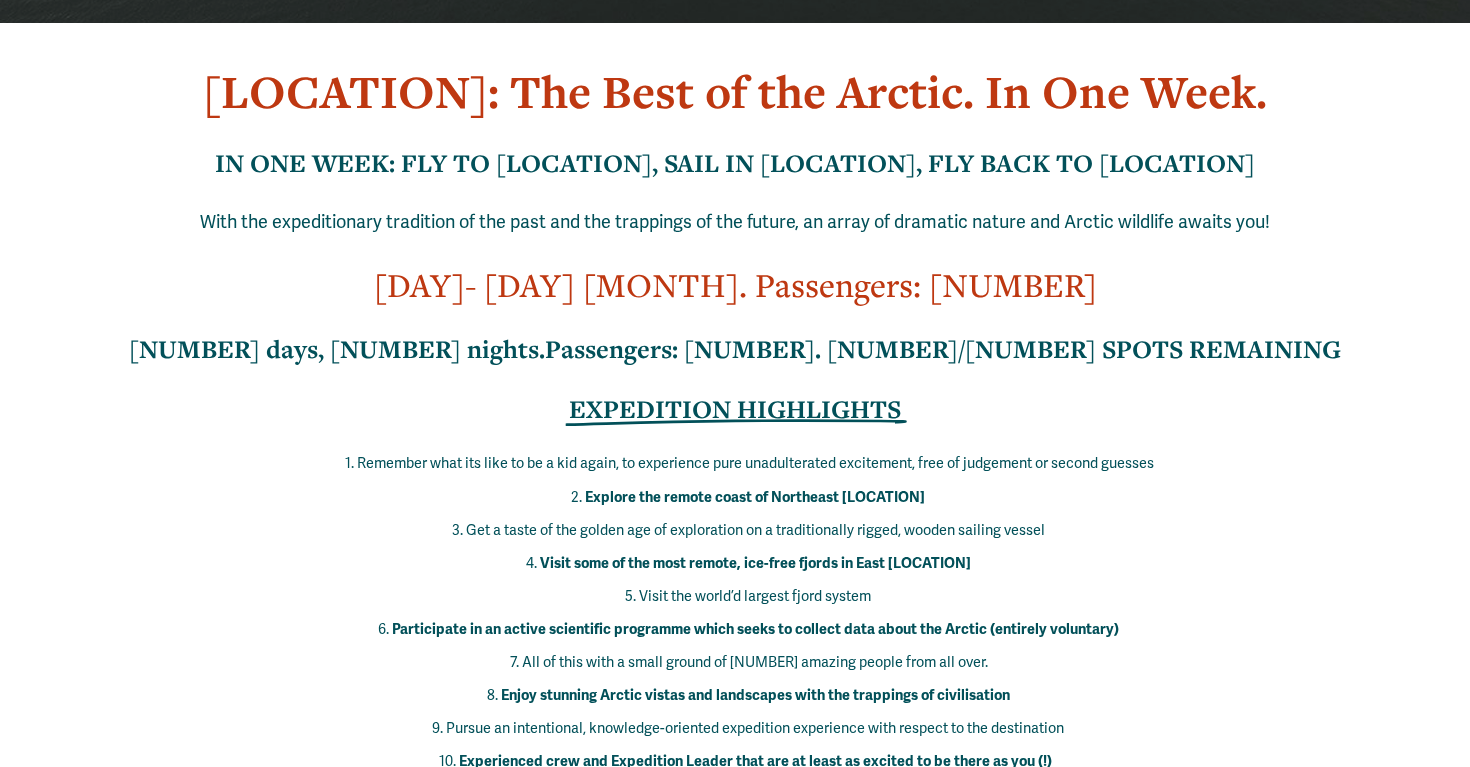 scroll, scrollTop: 656, scrollLeft: 0, axis: vertical 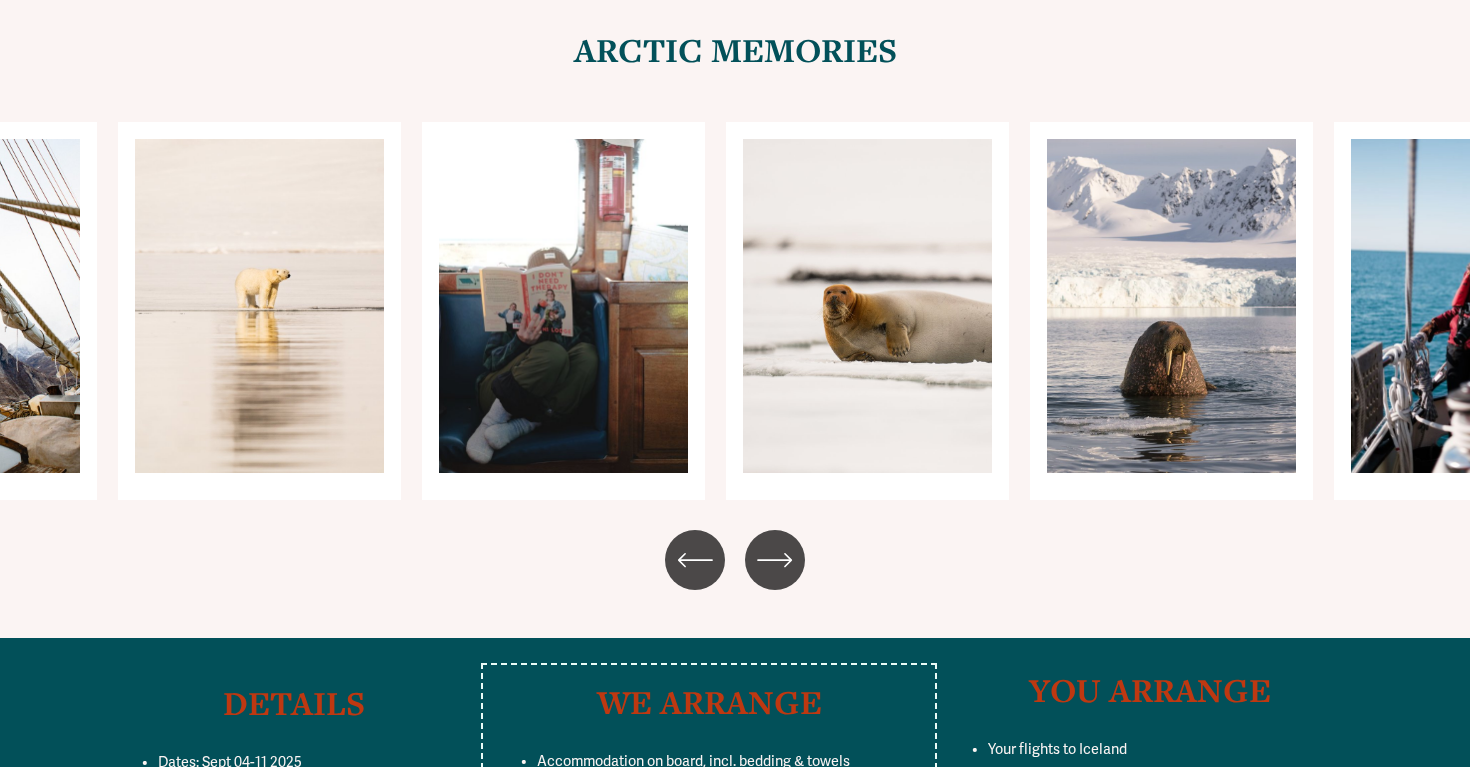 click 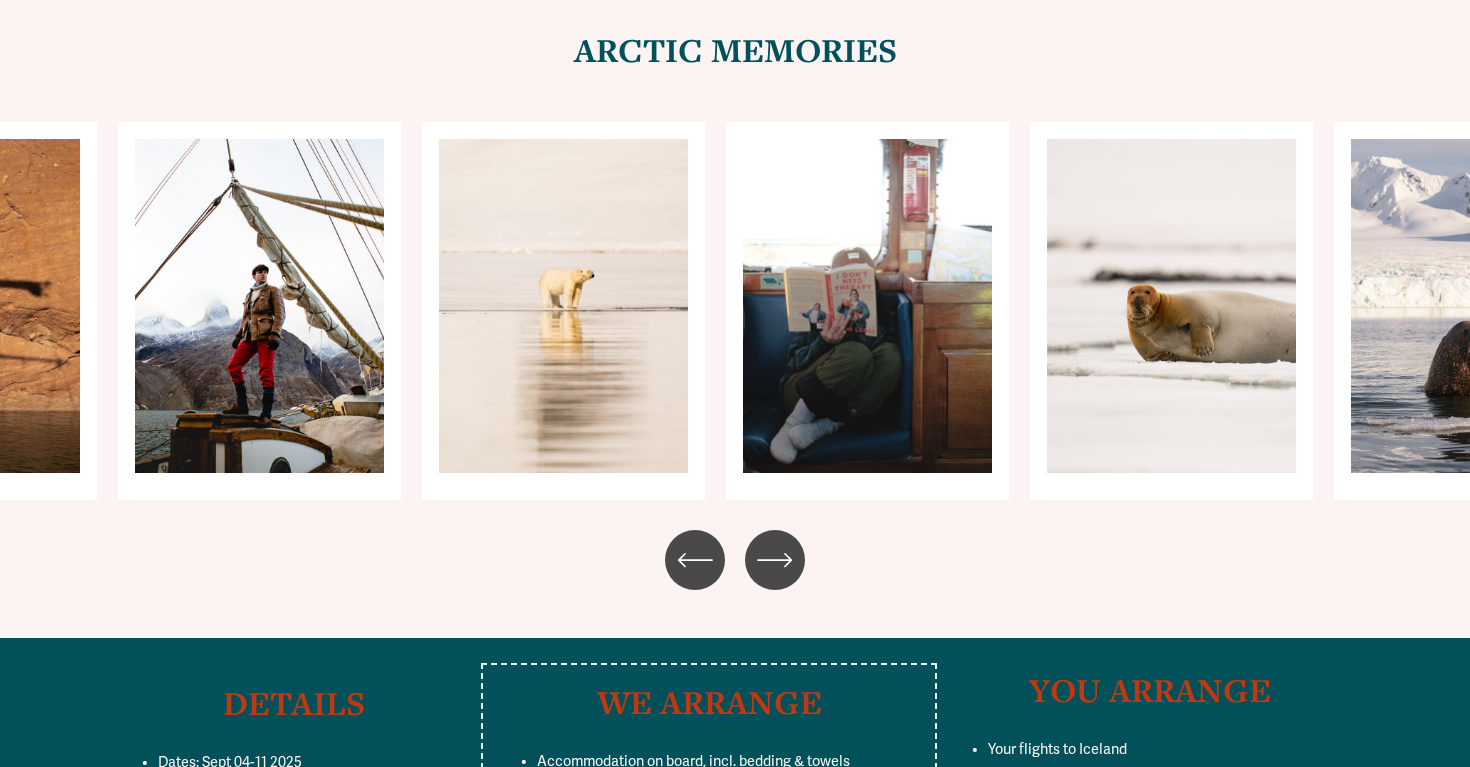click 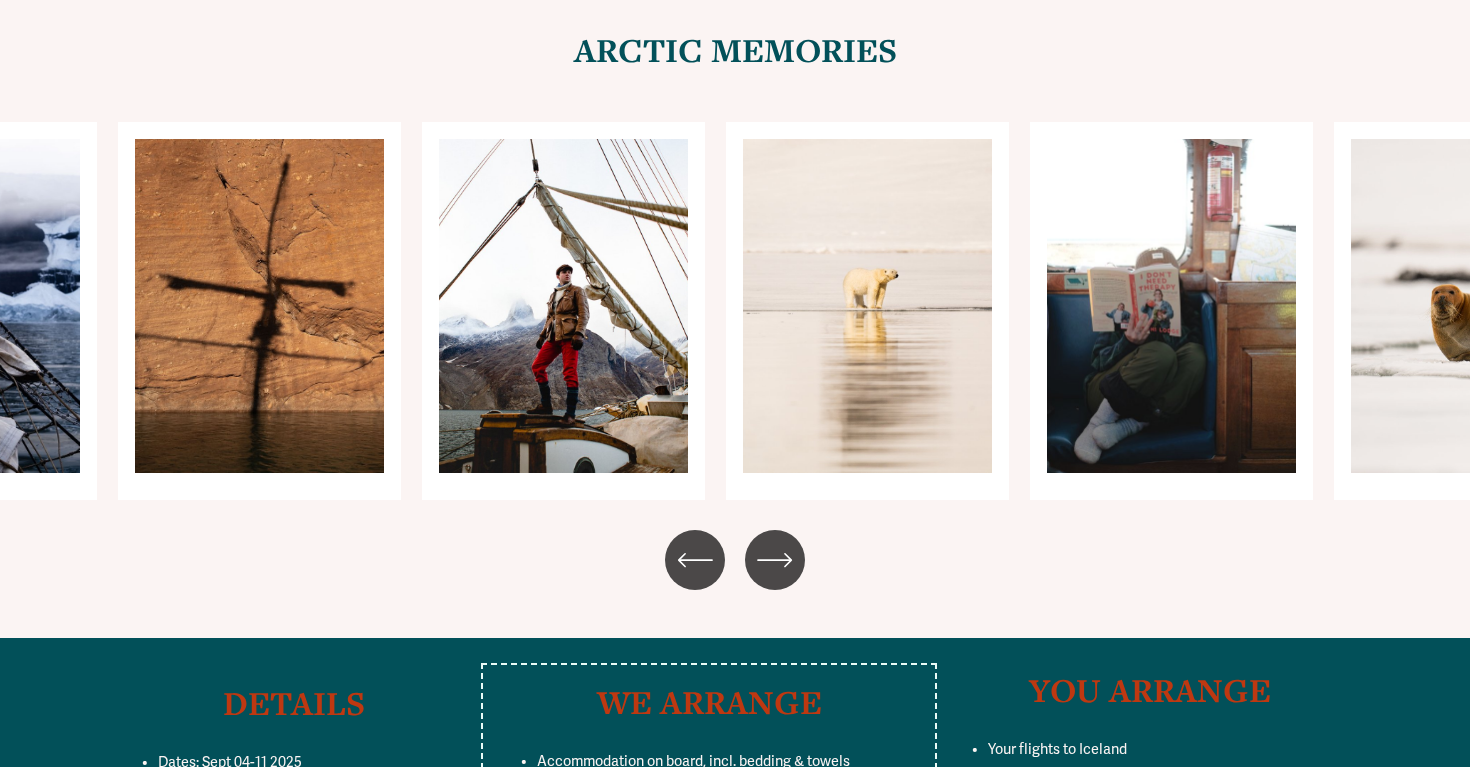 click 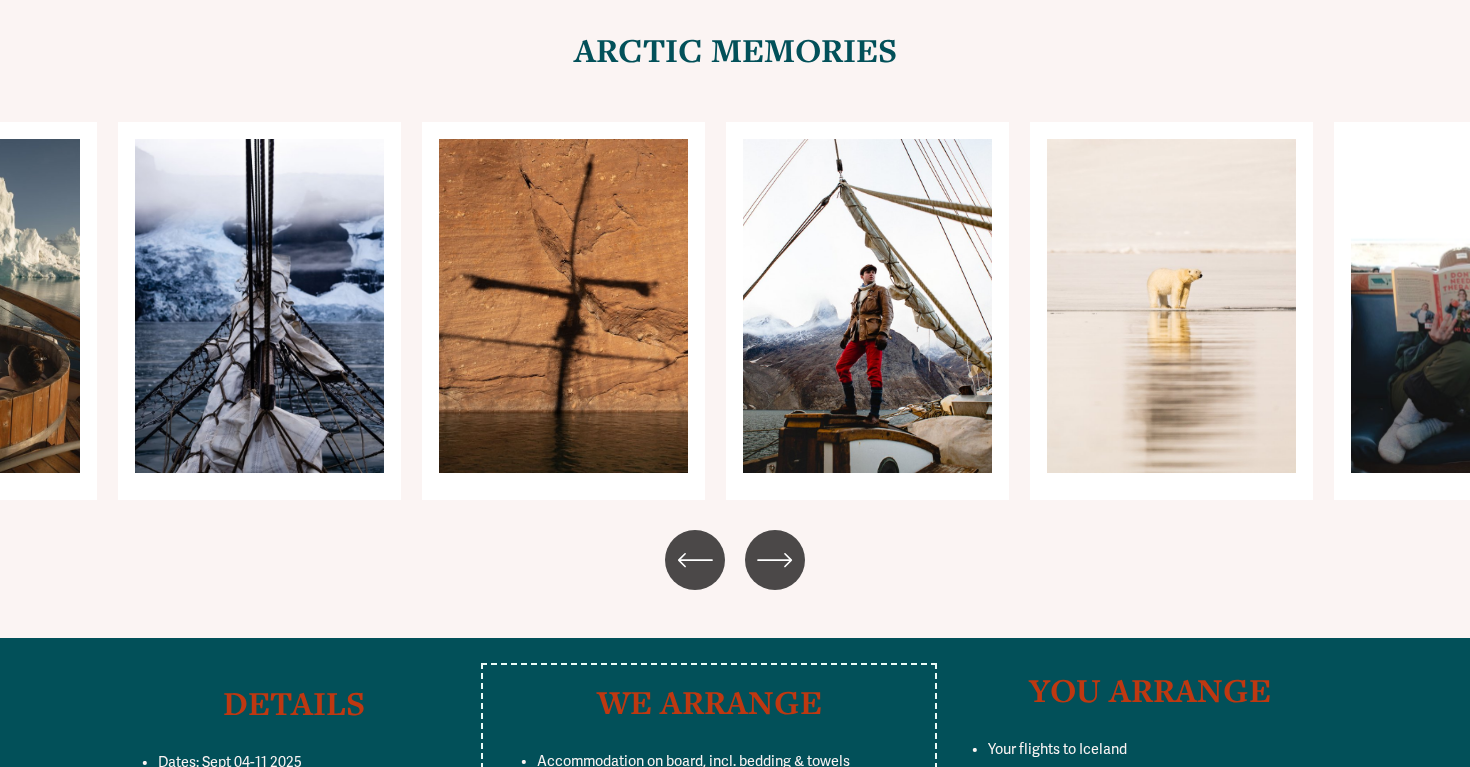 click 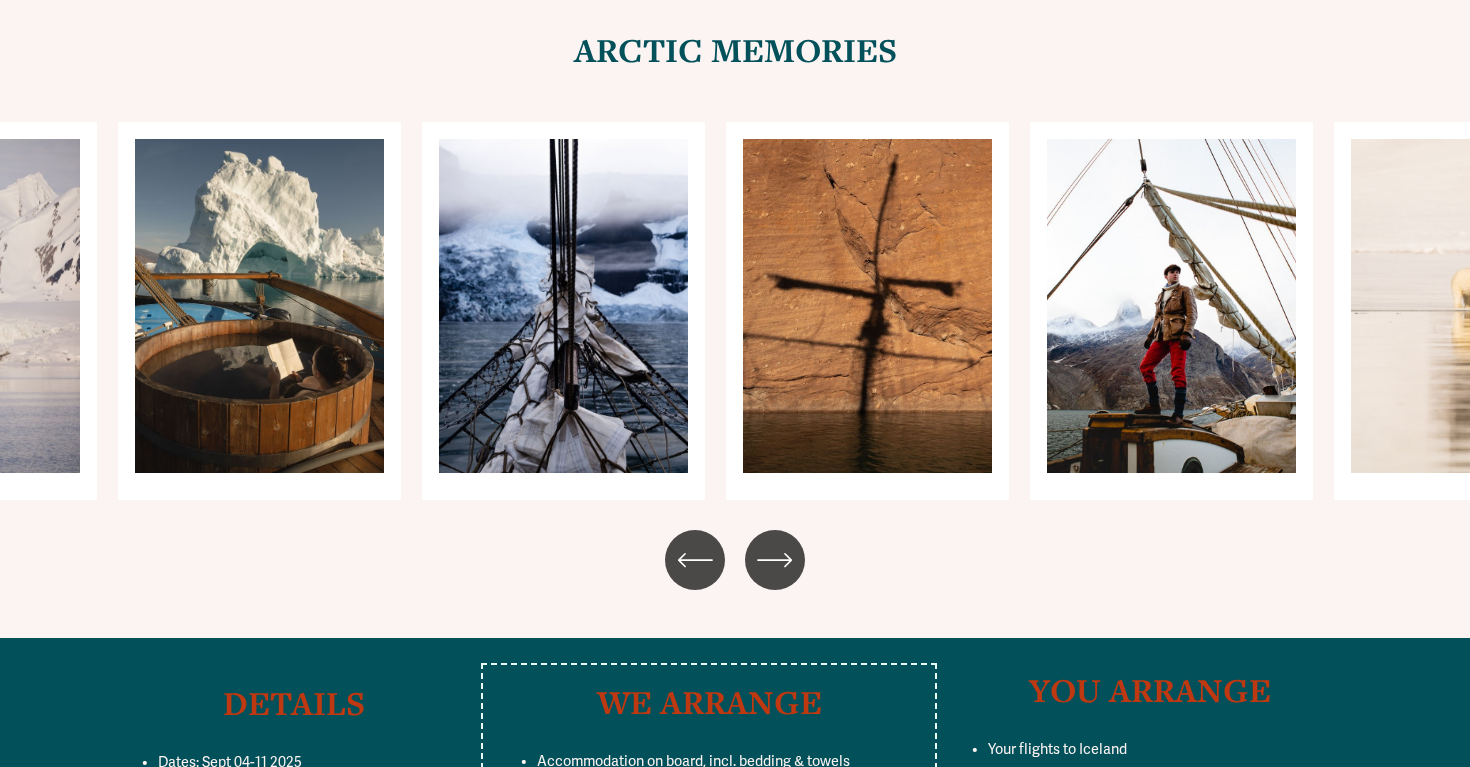 click 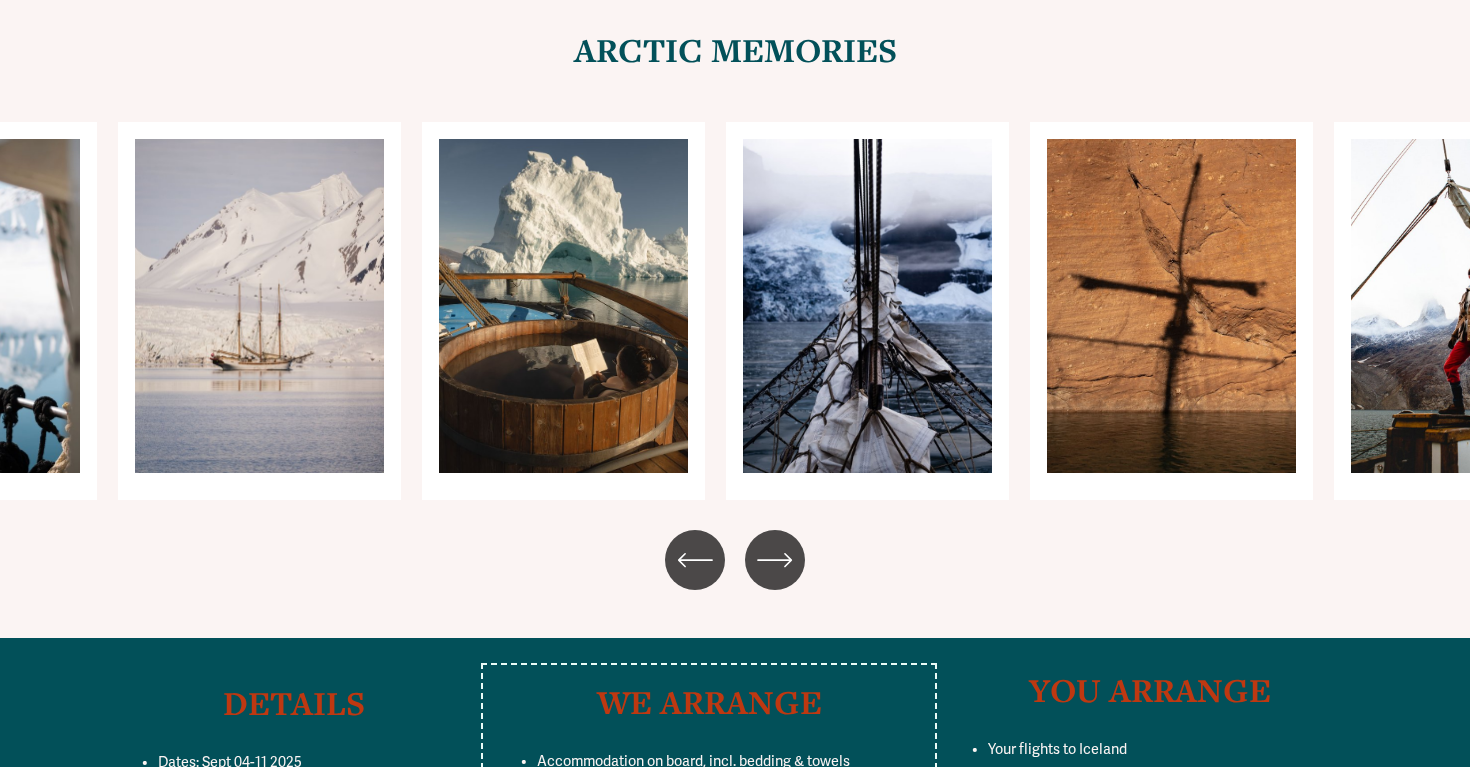 click 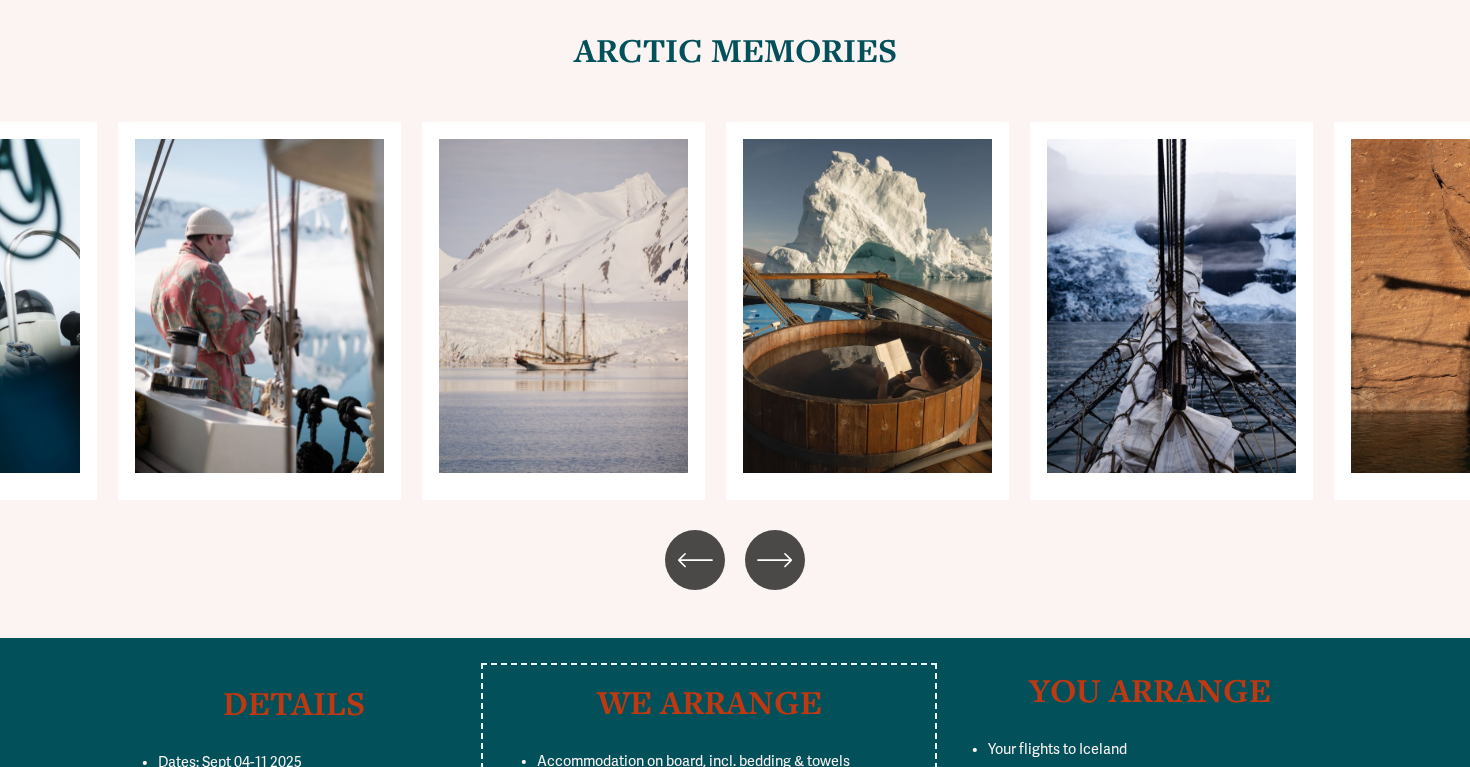 click 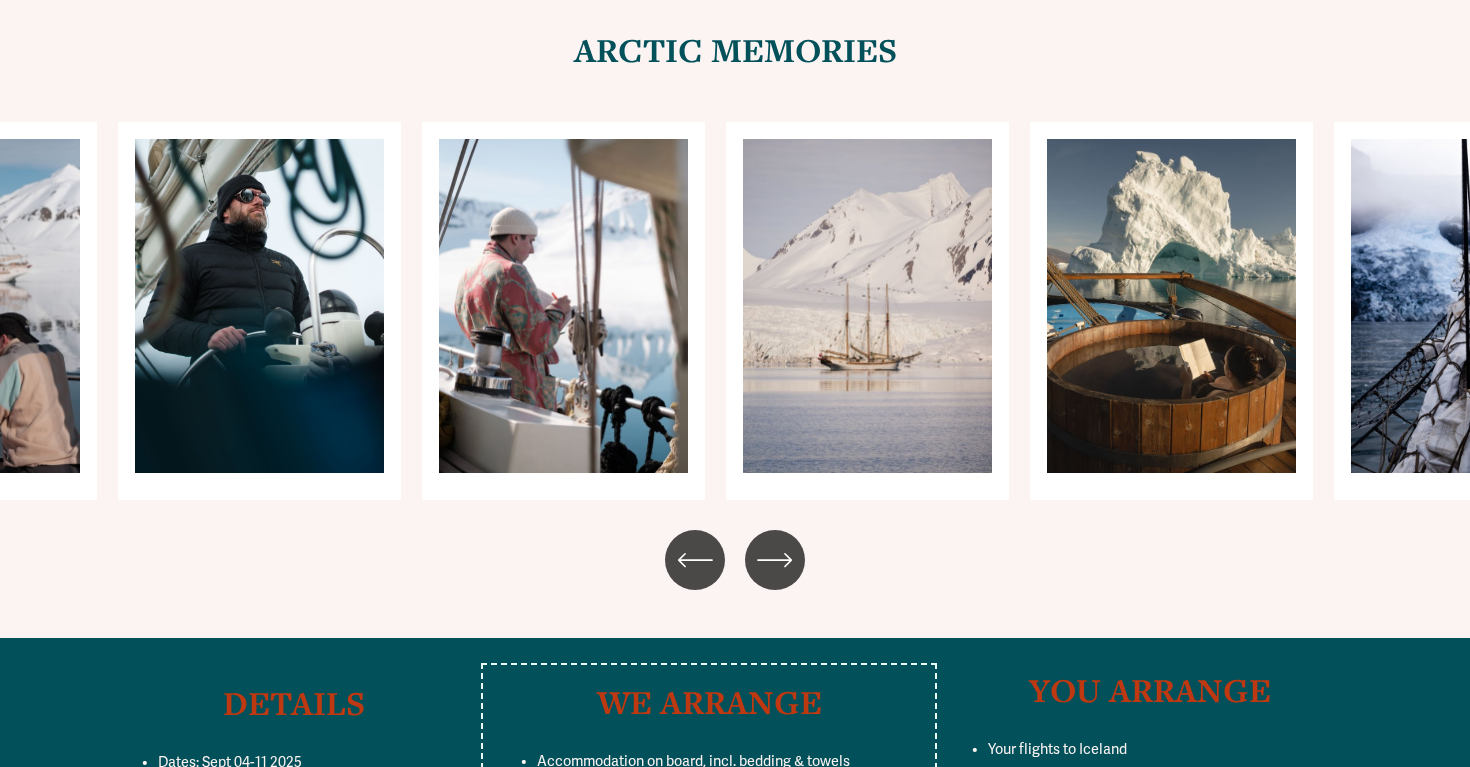 click 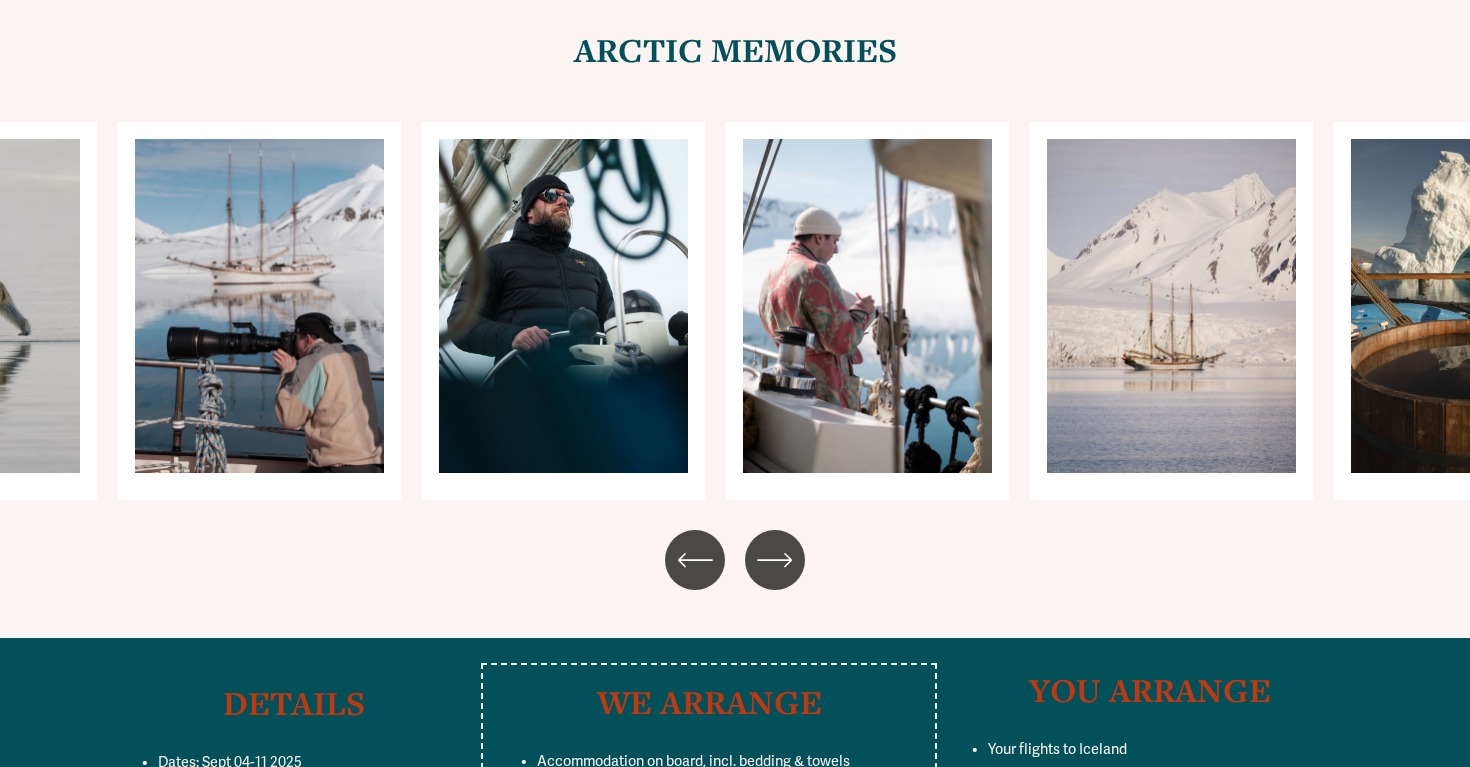 click 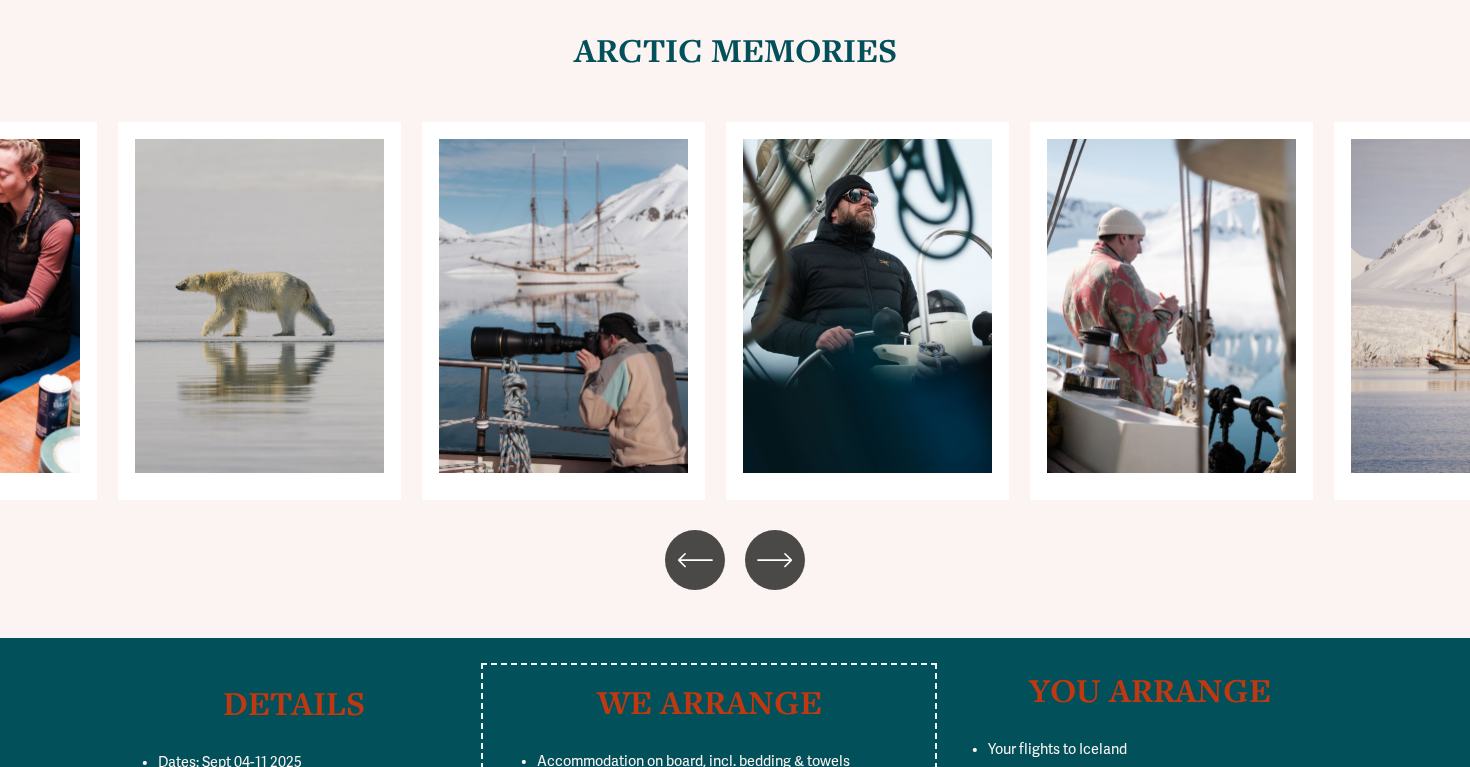 click 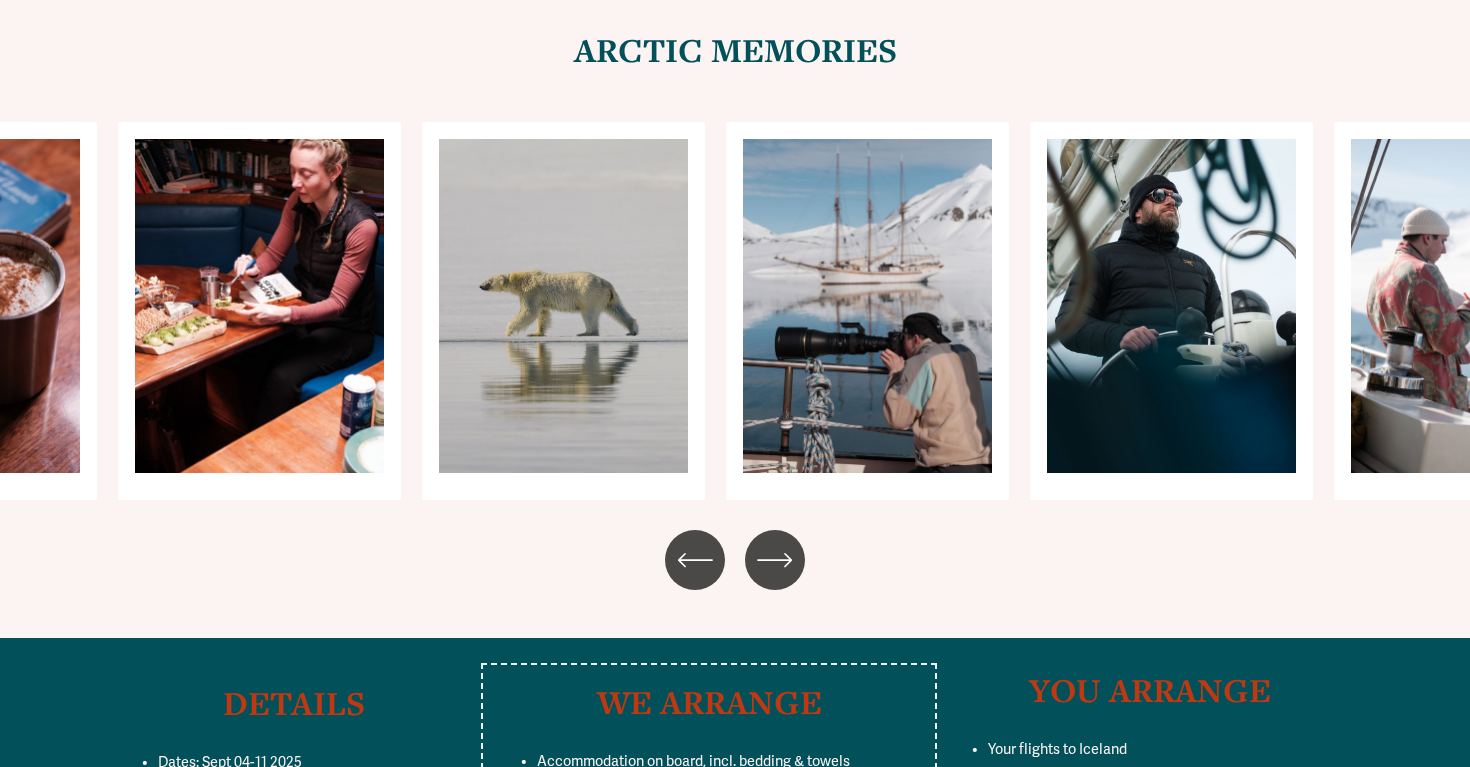 click 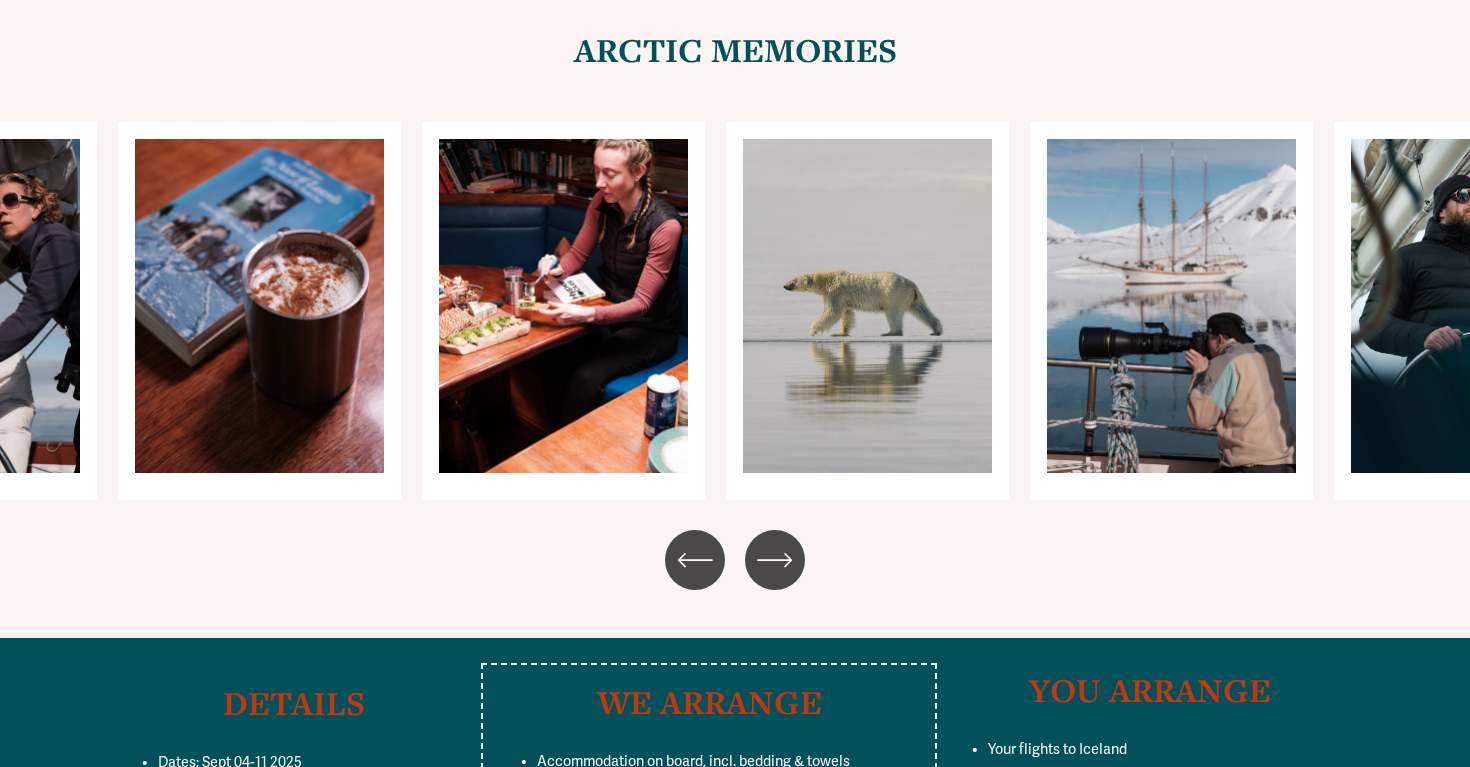 click 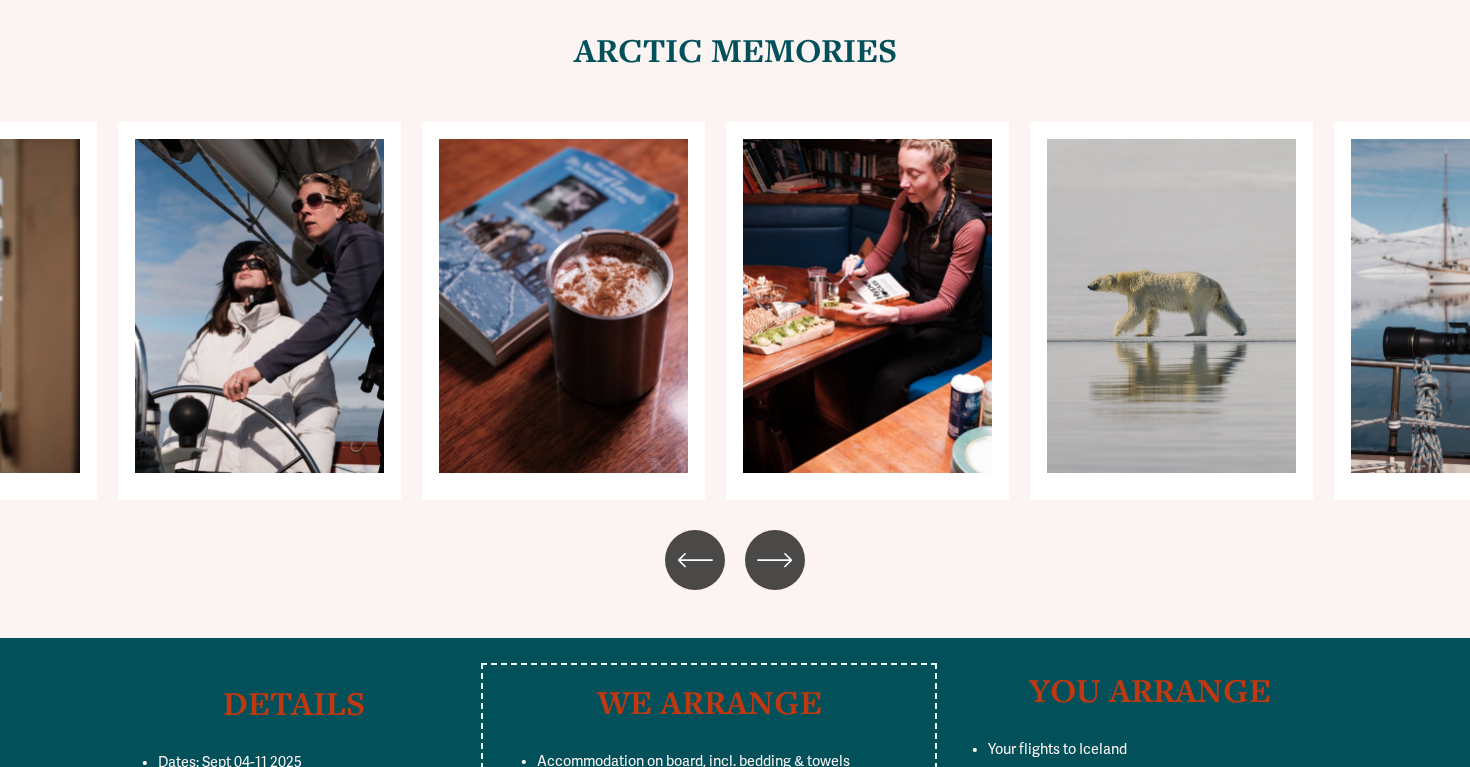 click 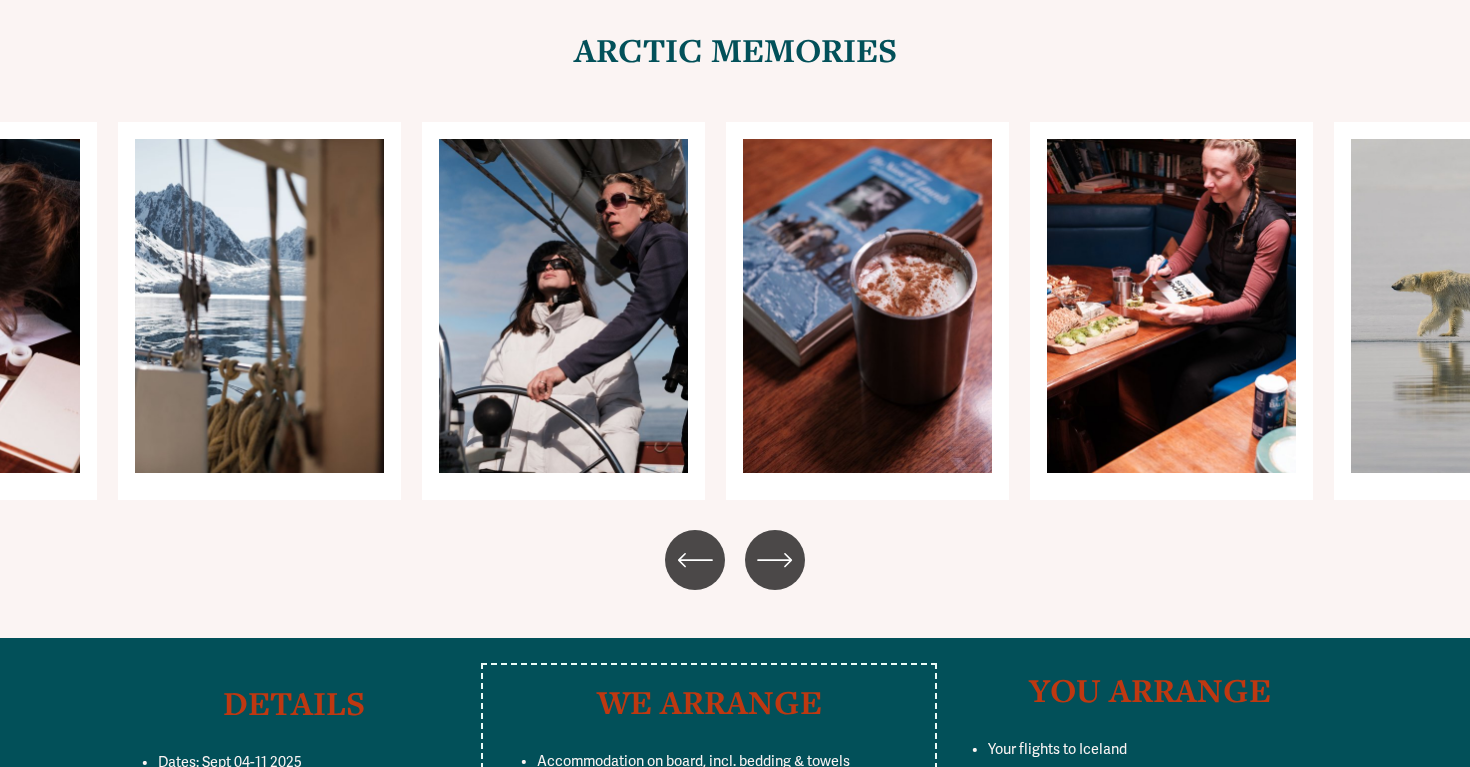 click 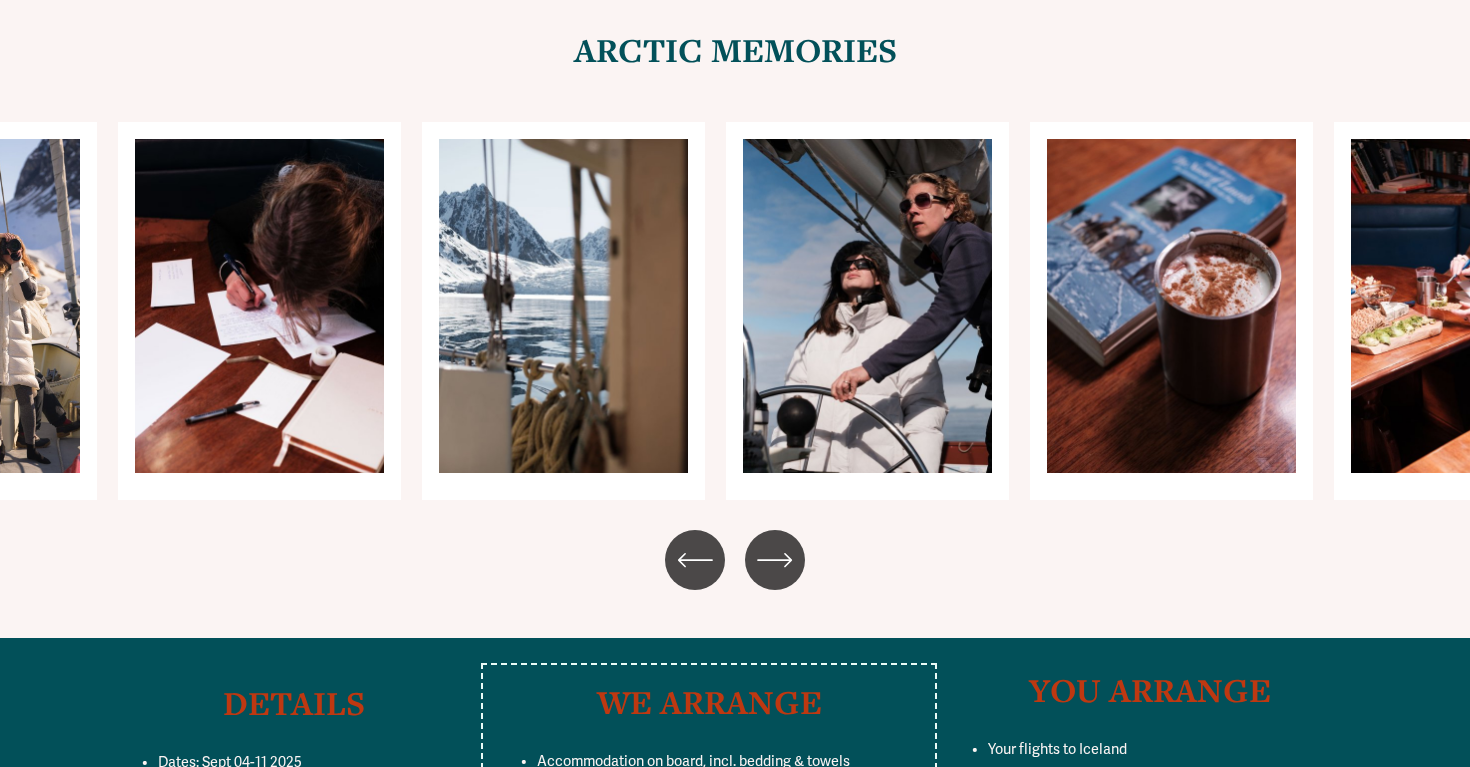 click 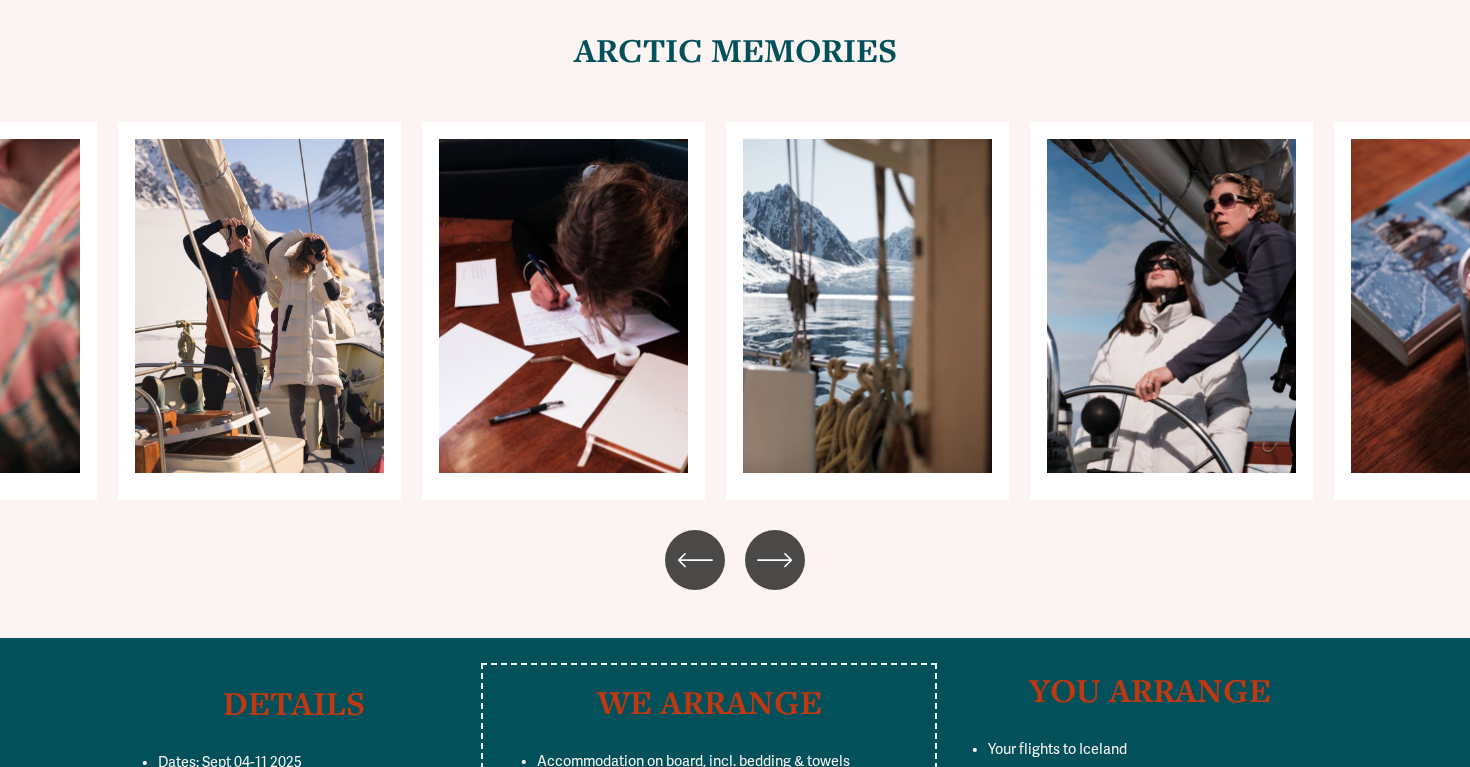 click 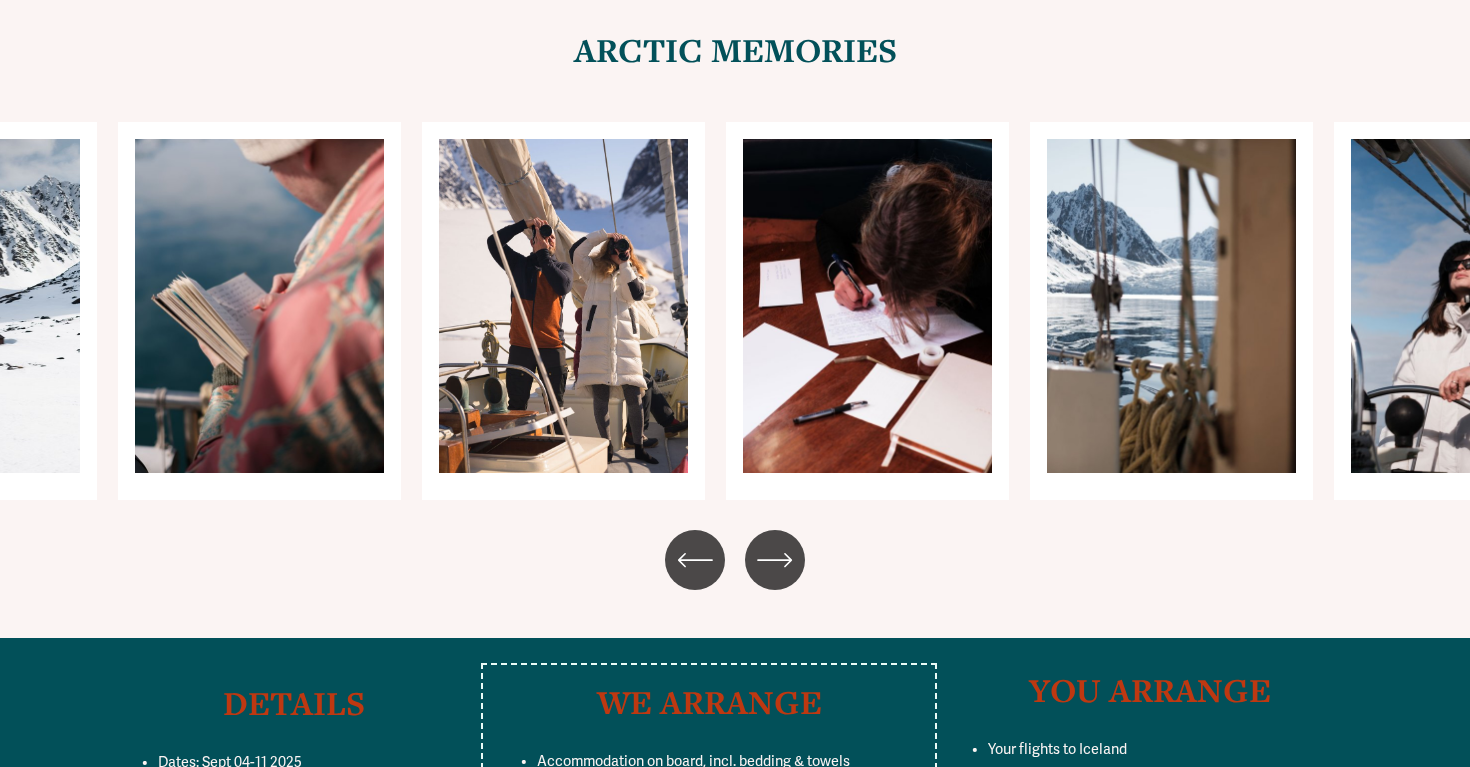 click 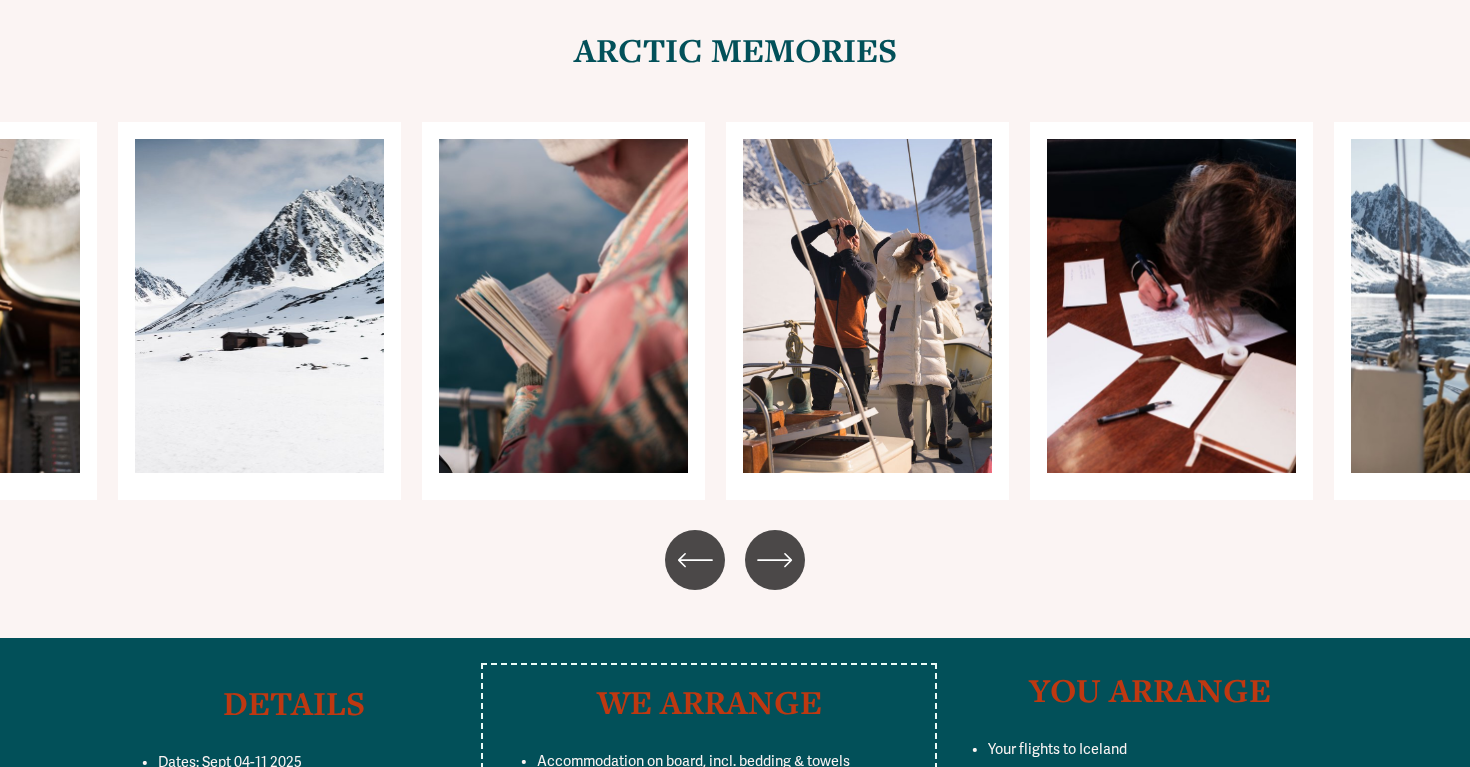 click 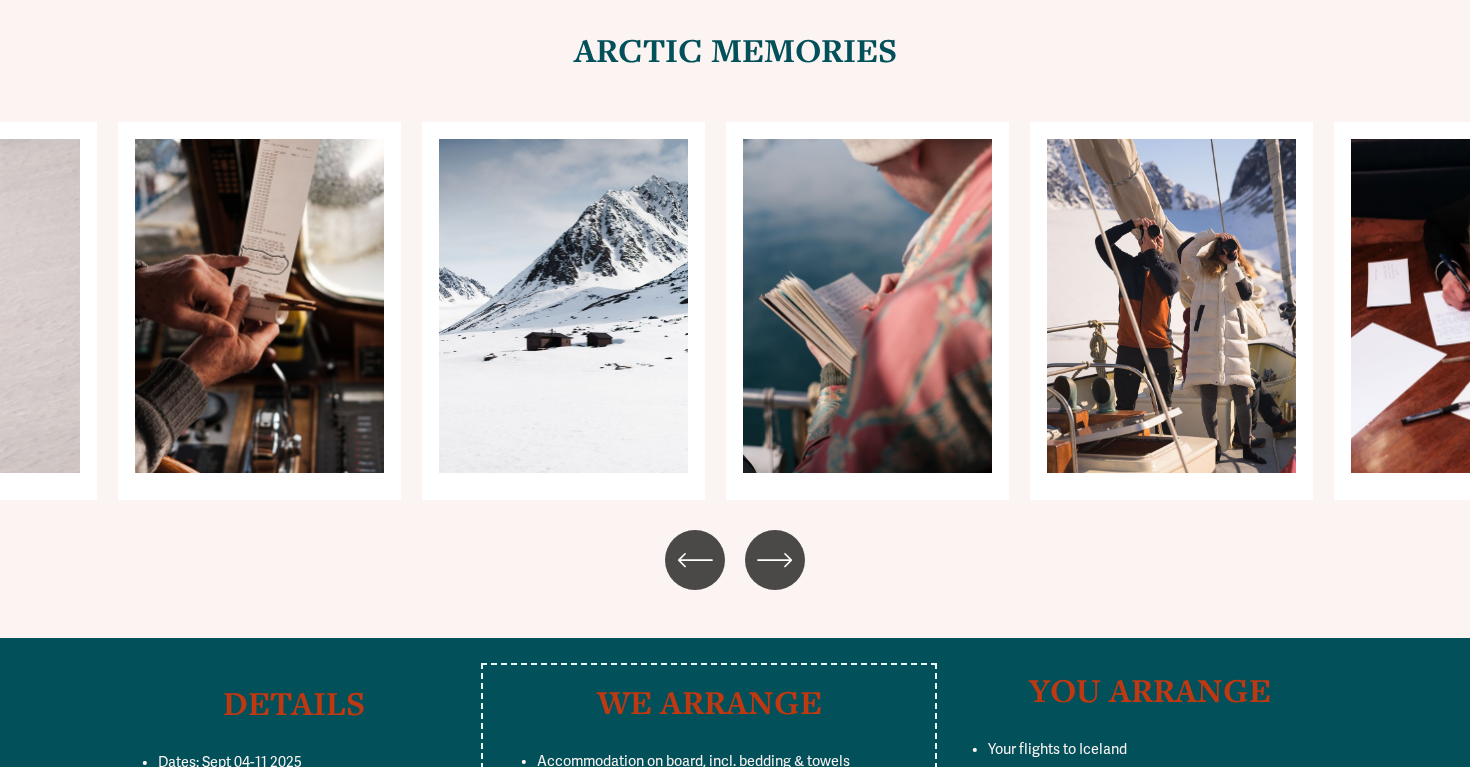 click 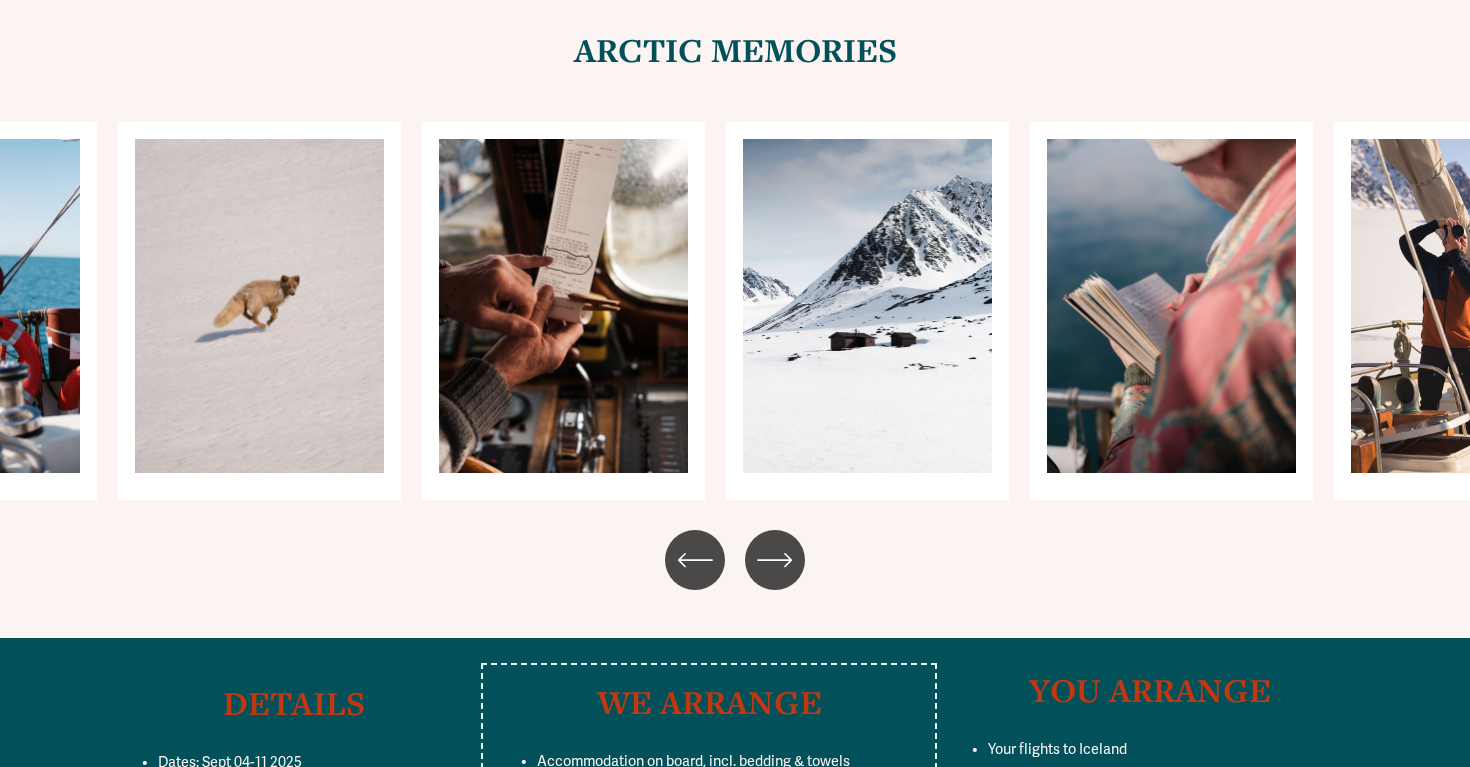 click 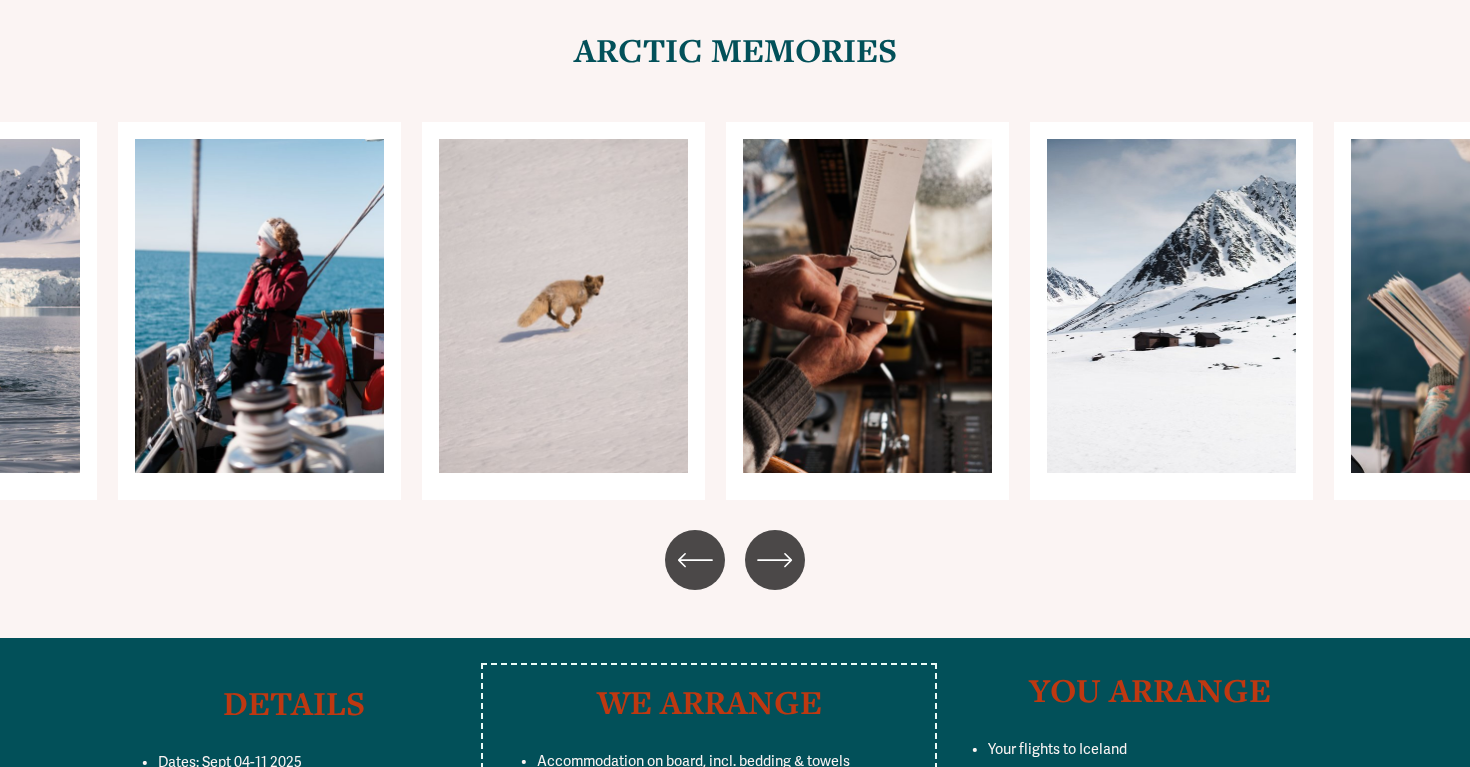 click 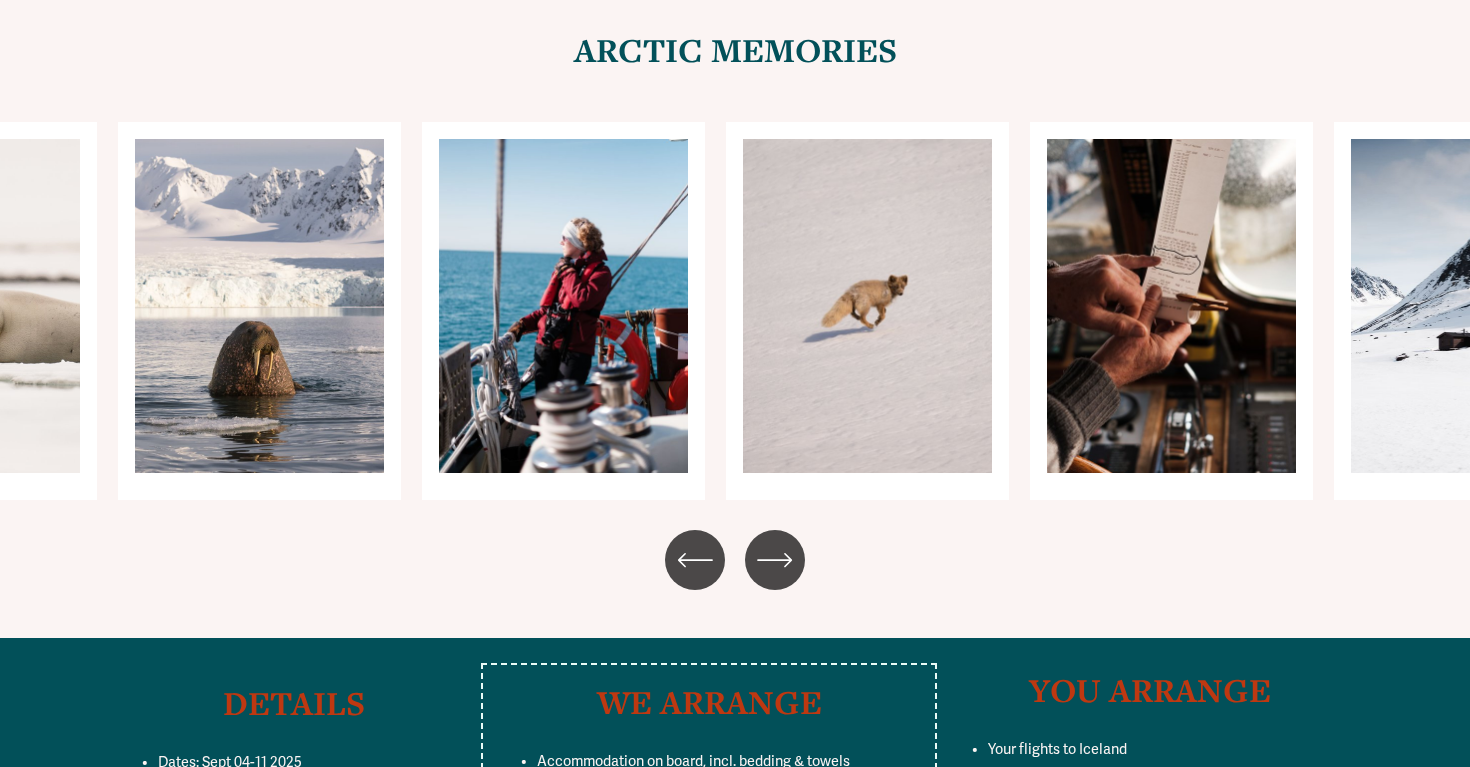 click 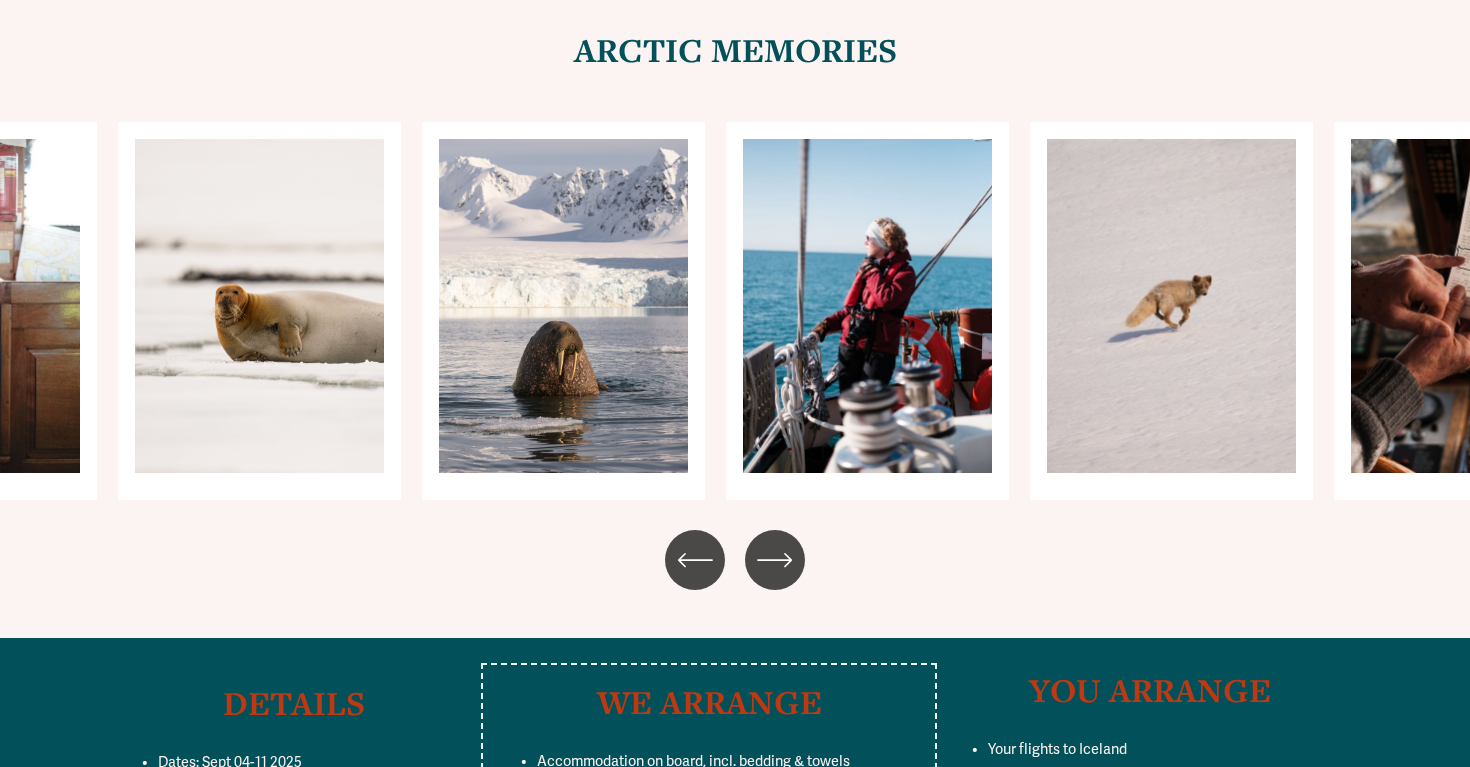 click 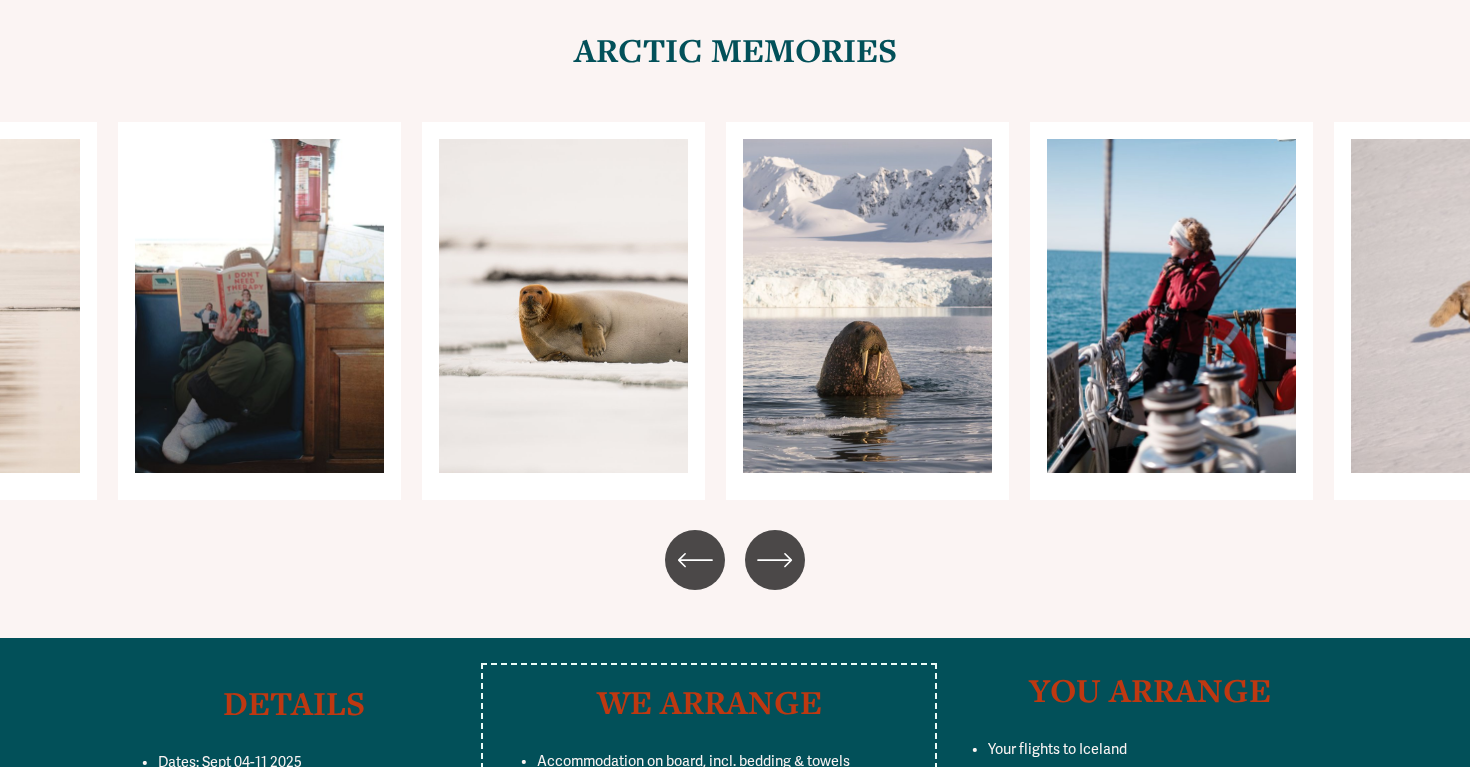 click 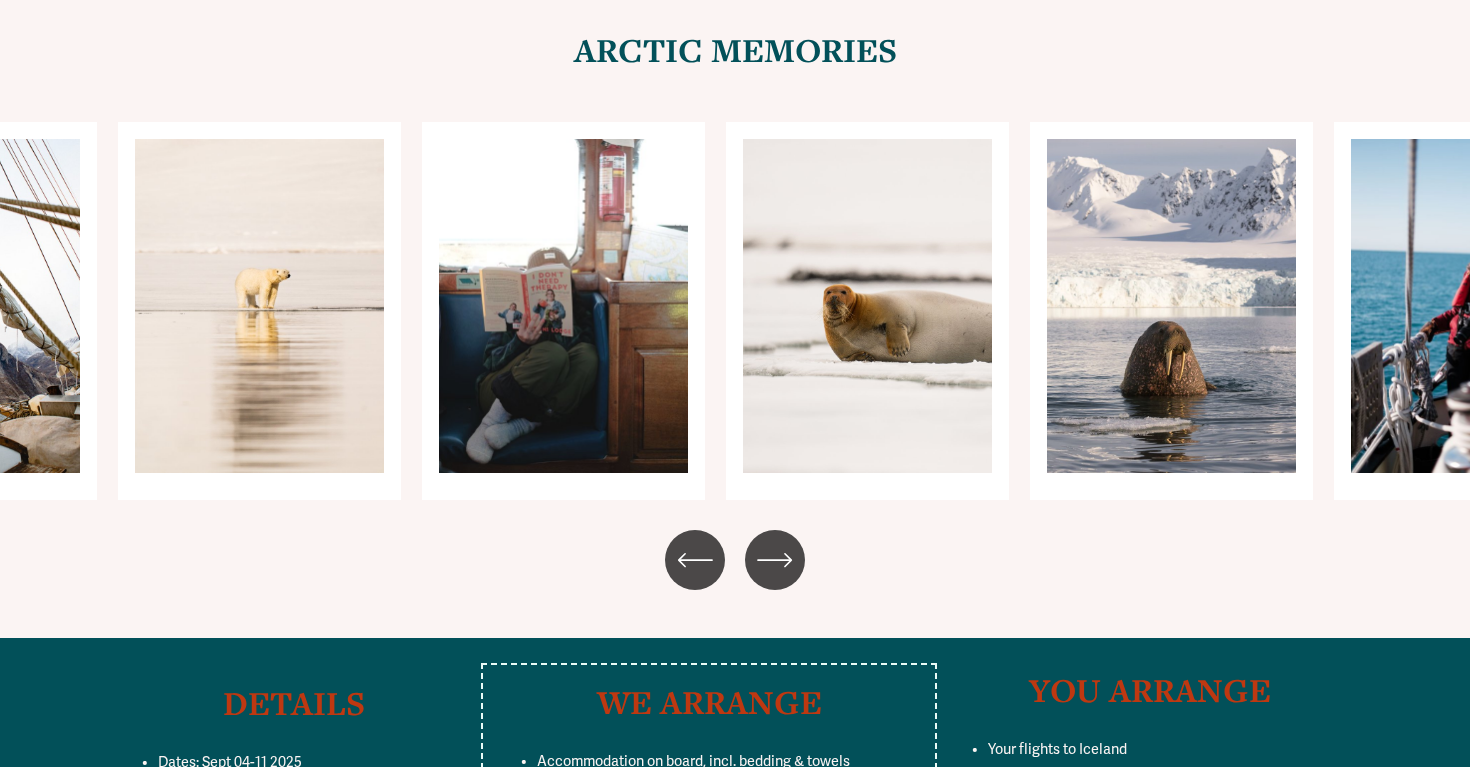 click 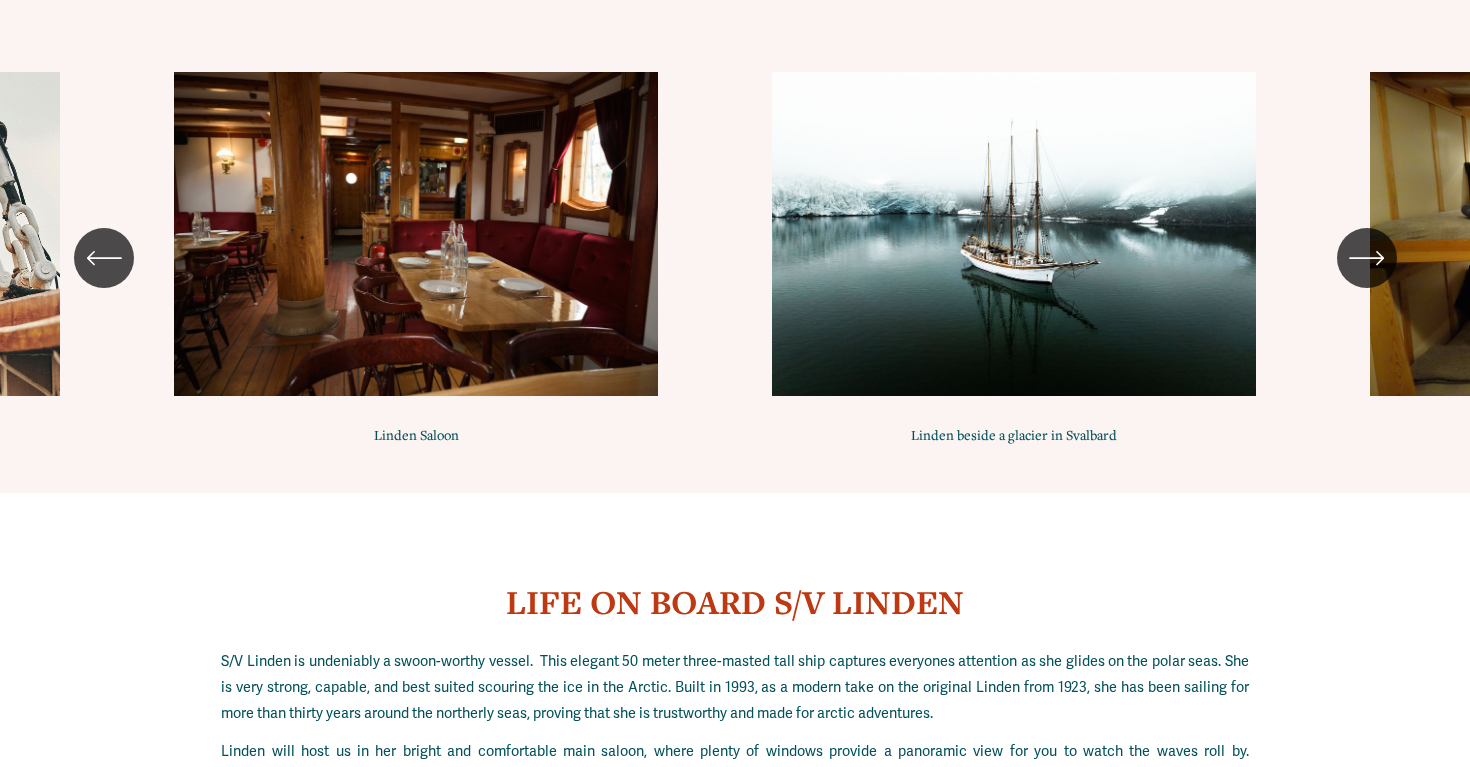 scroll, scrollTop: 10860, scrollLeft: 0, axis: vertical 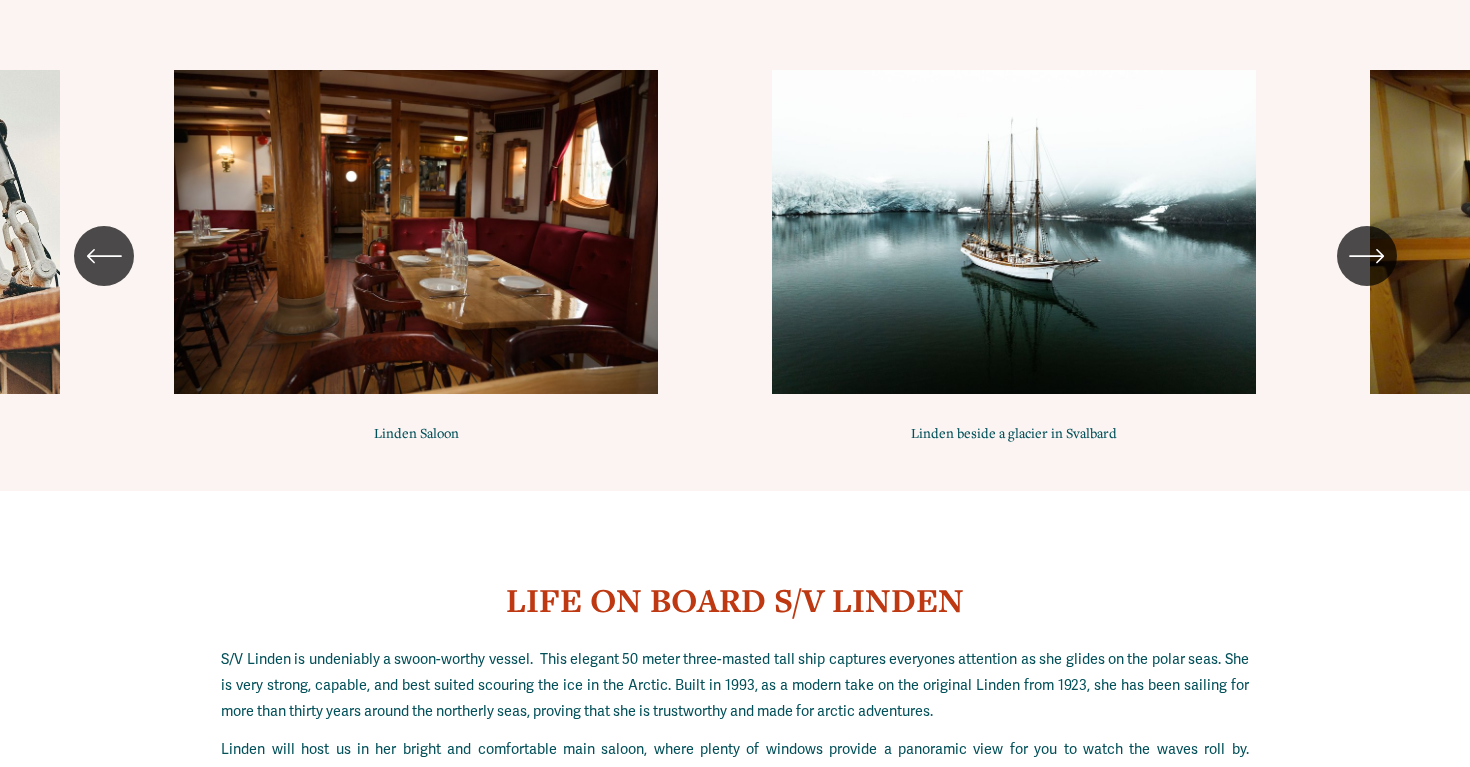 click 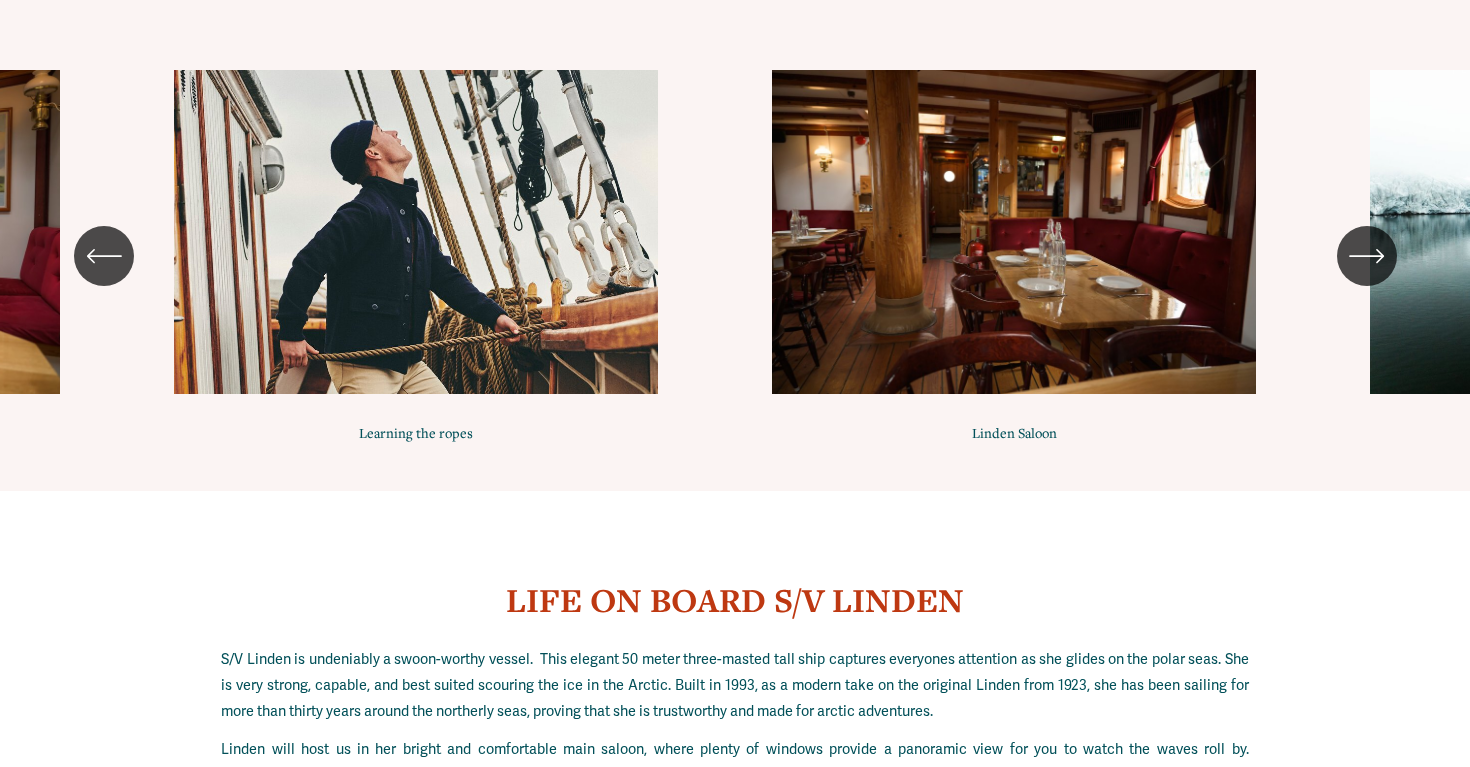 click 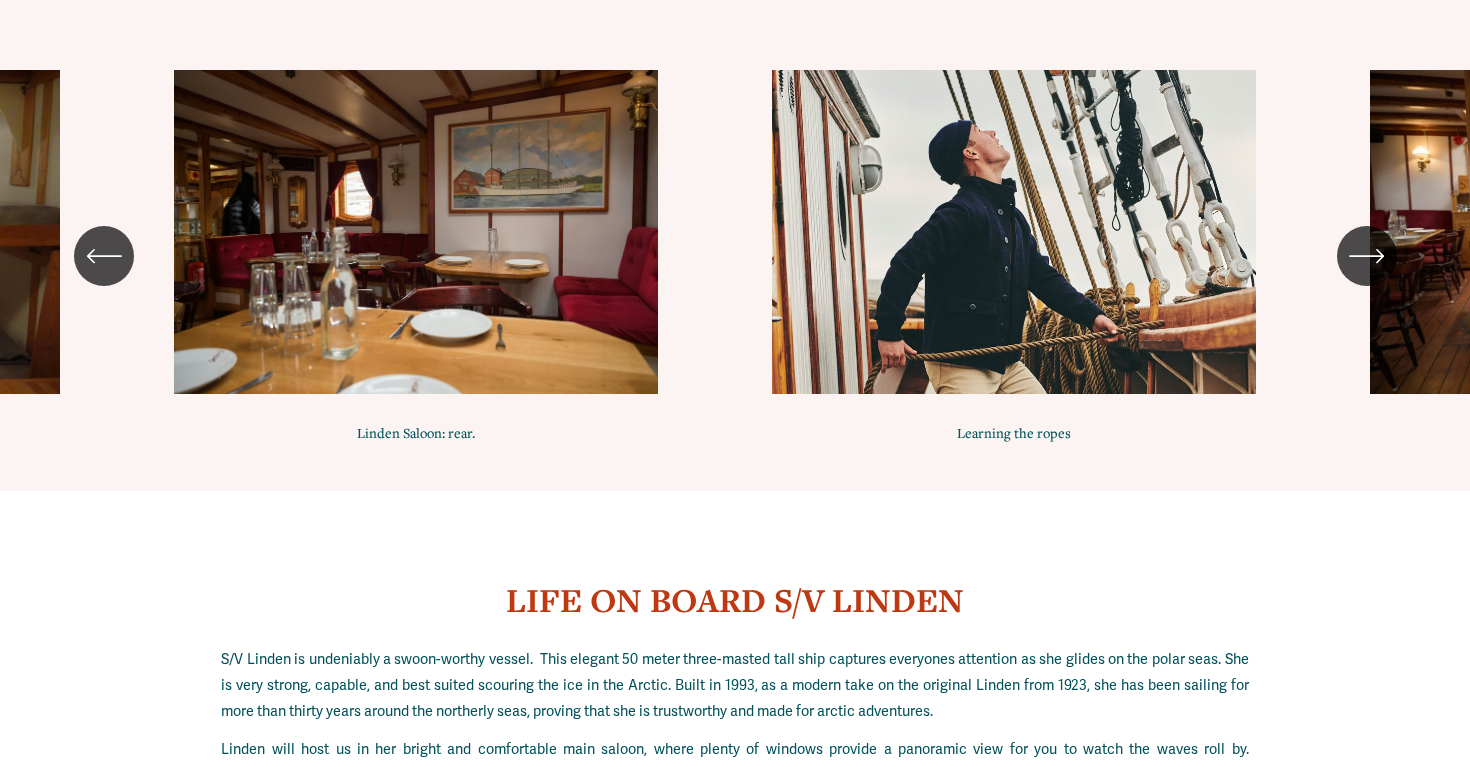 click 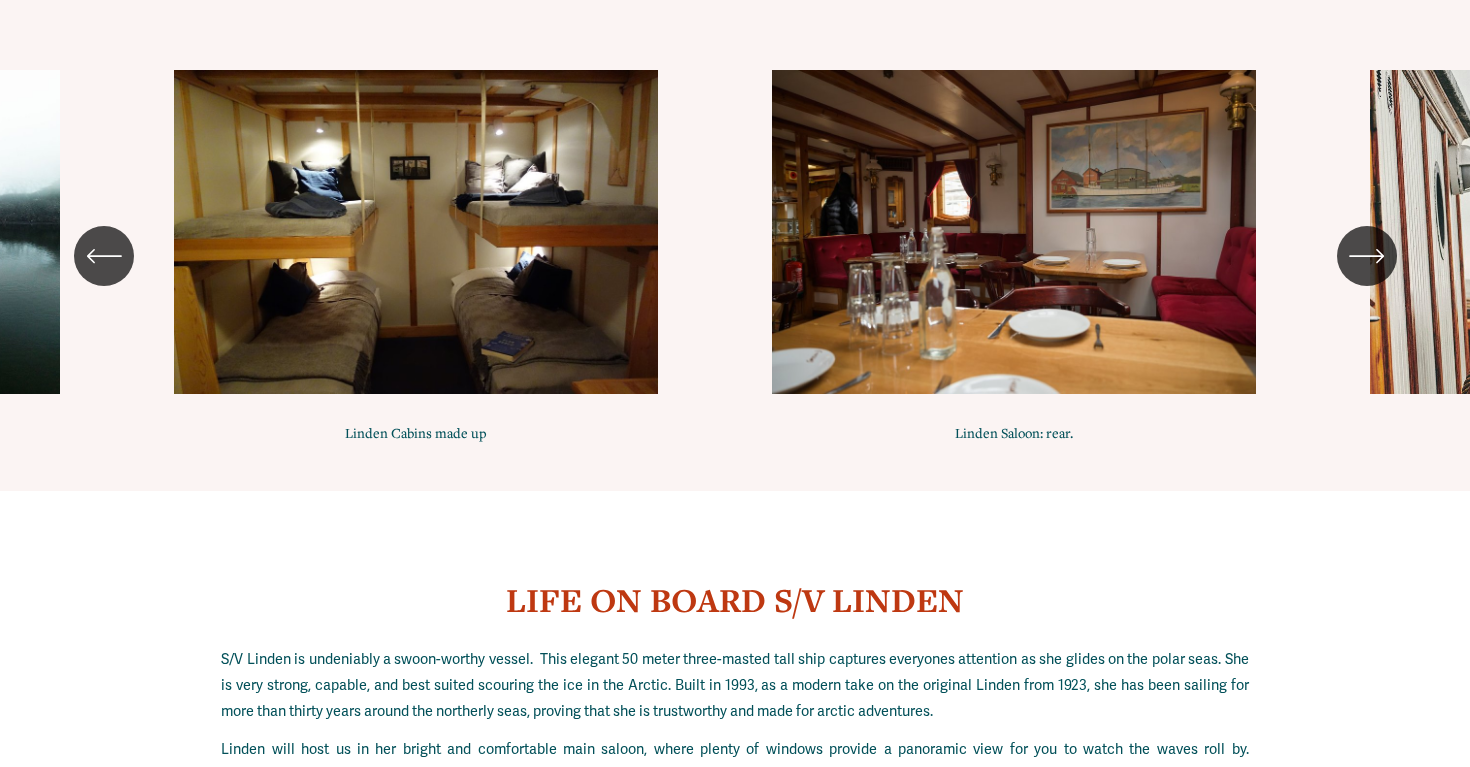 click 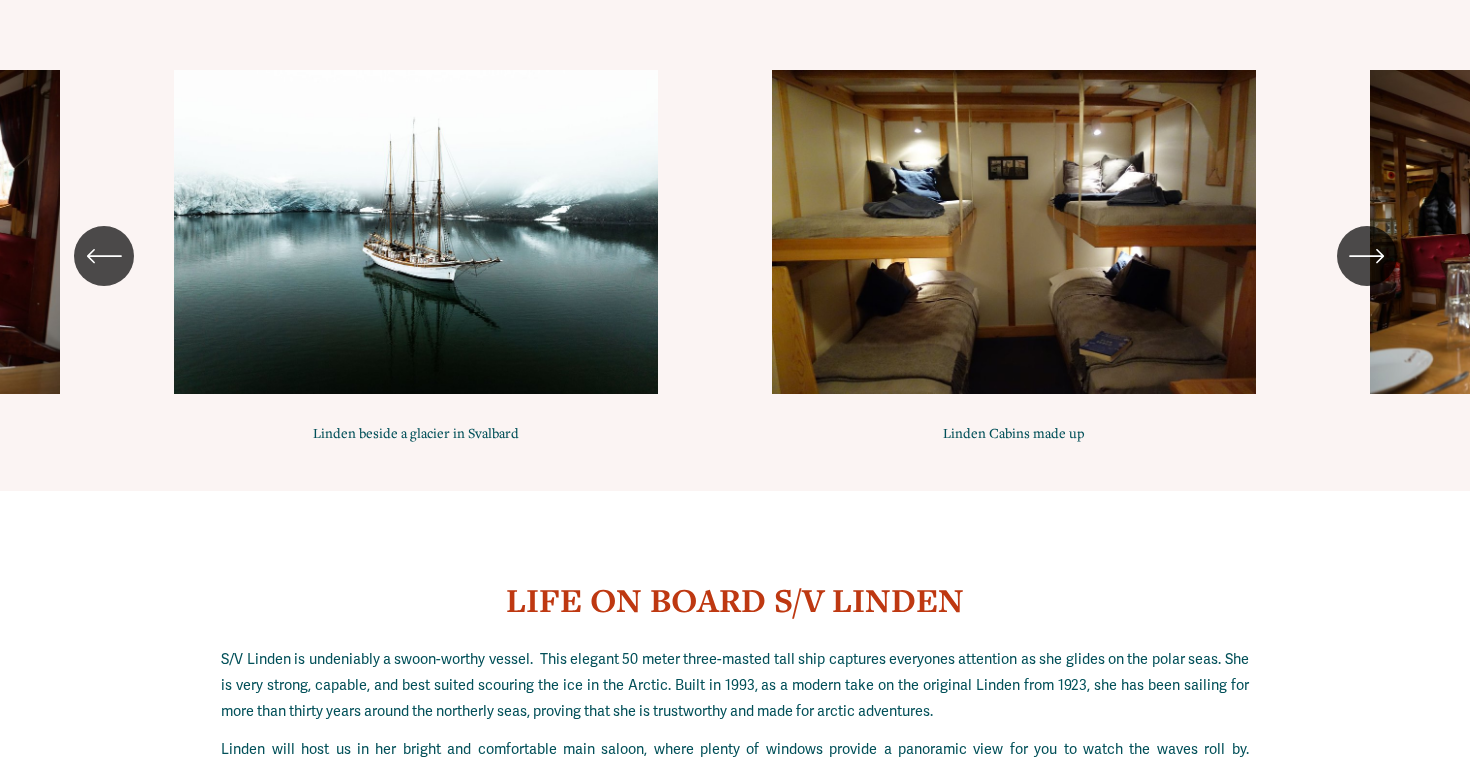 click 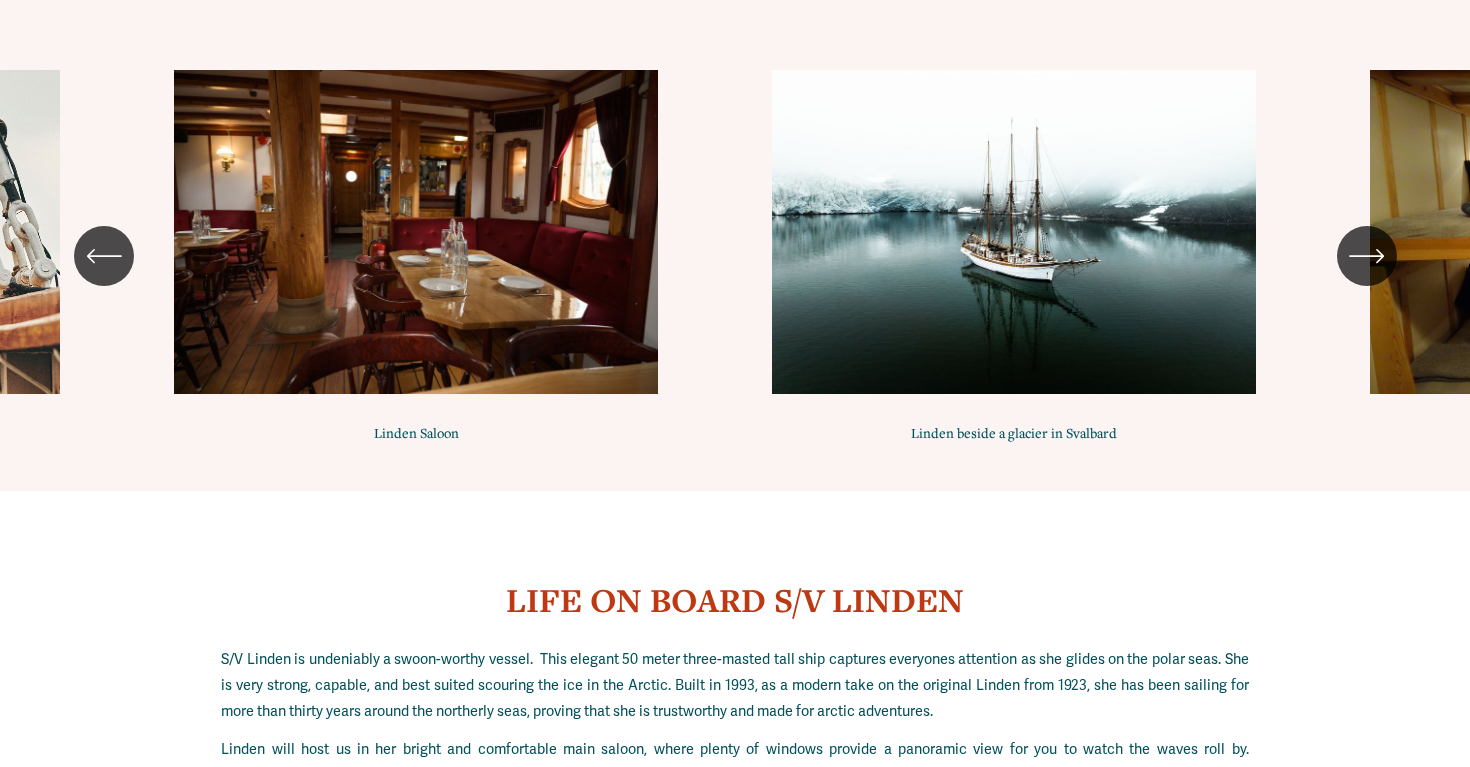 click 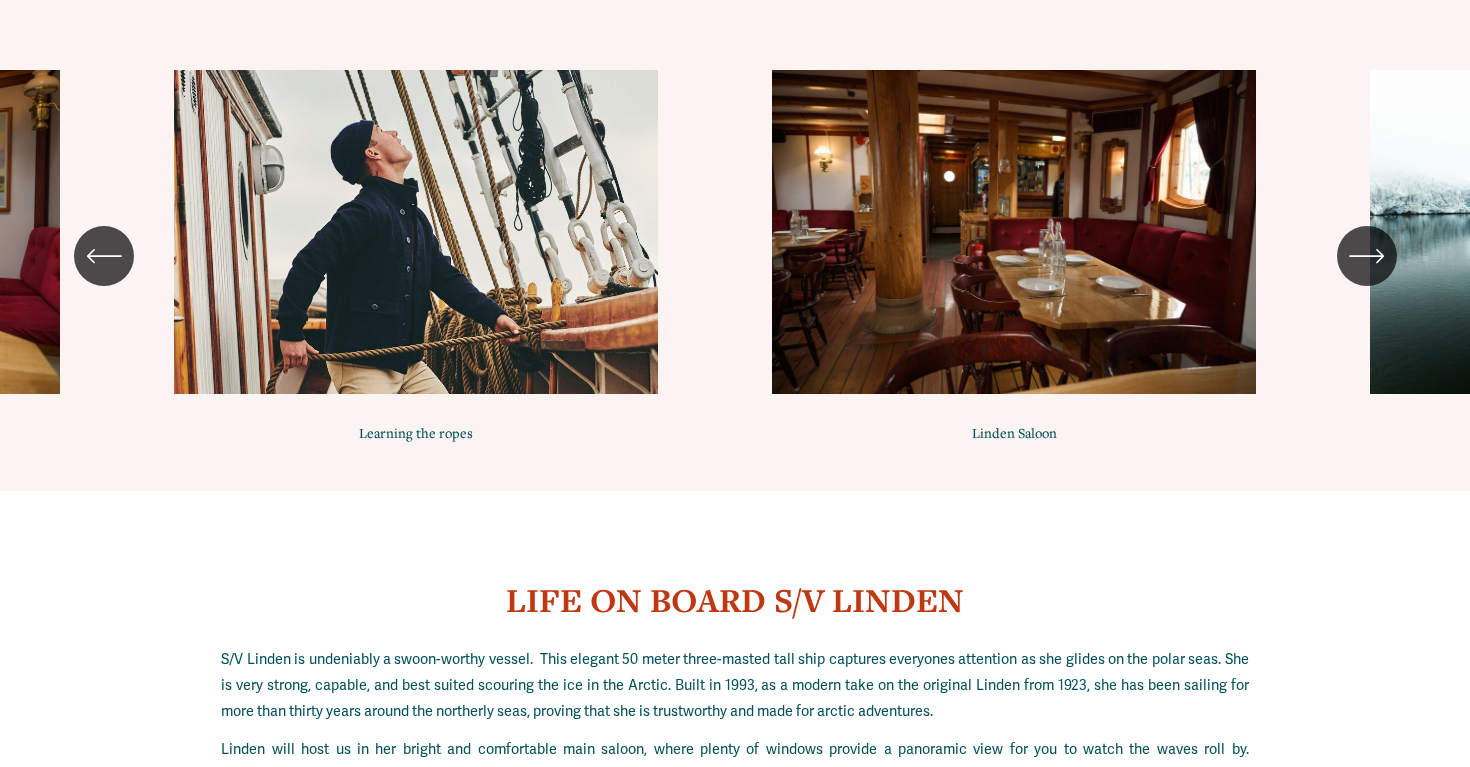 click 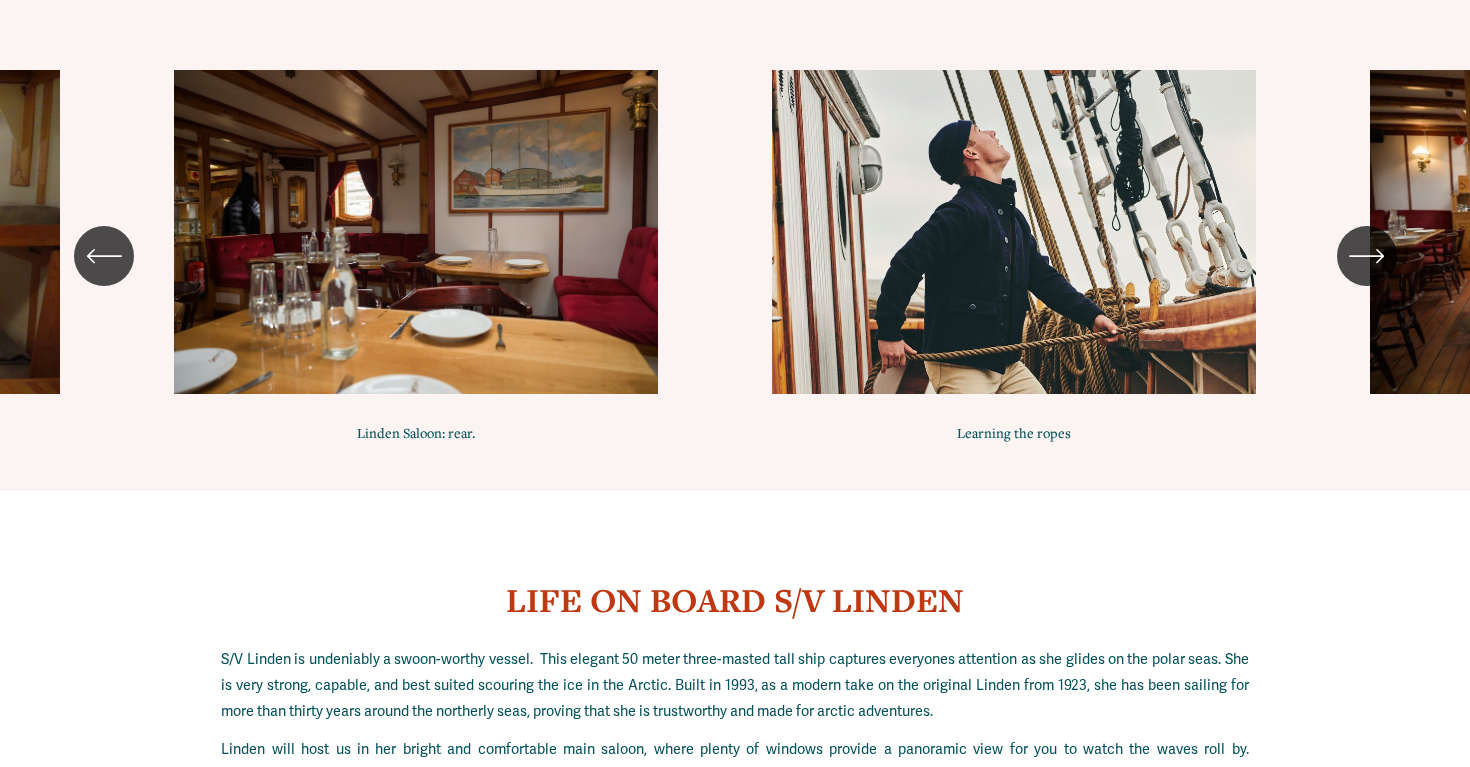 click 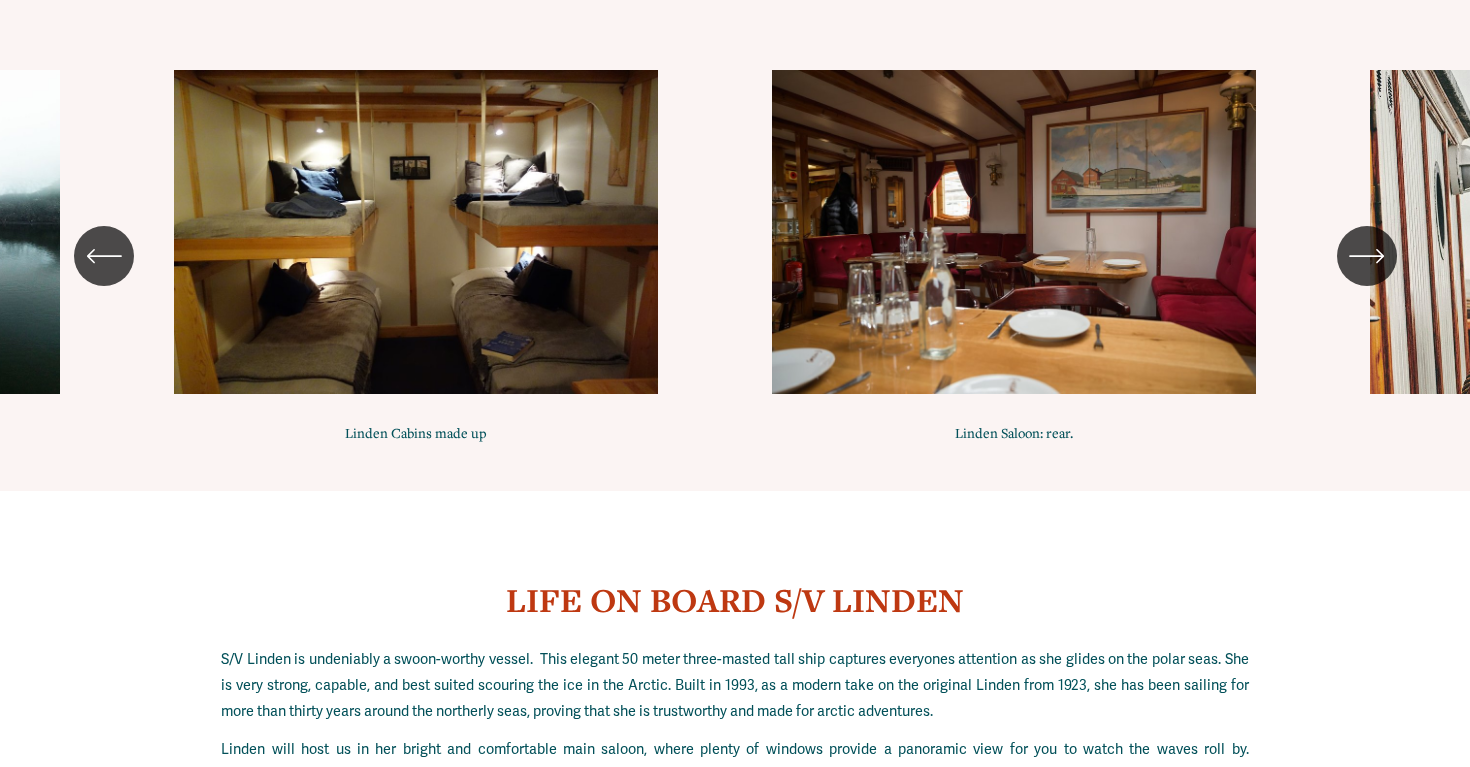 click 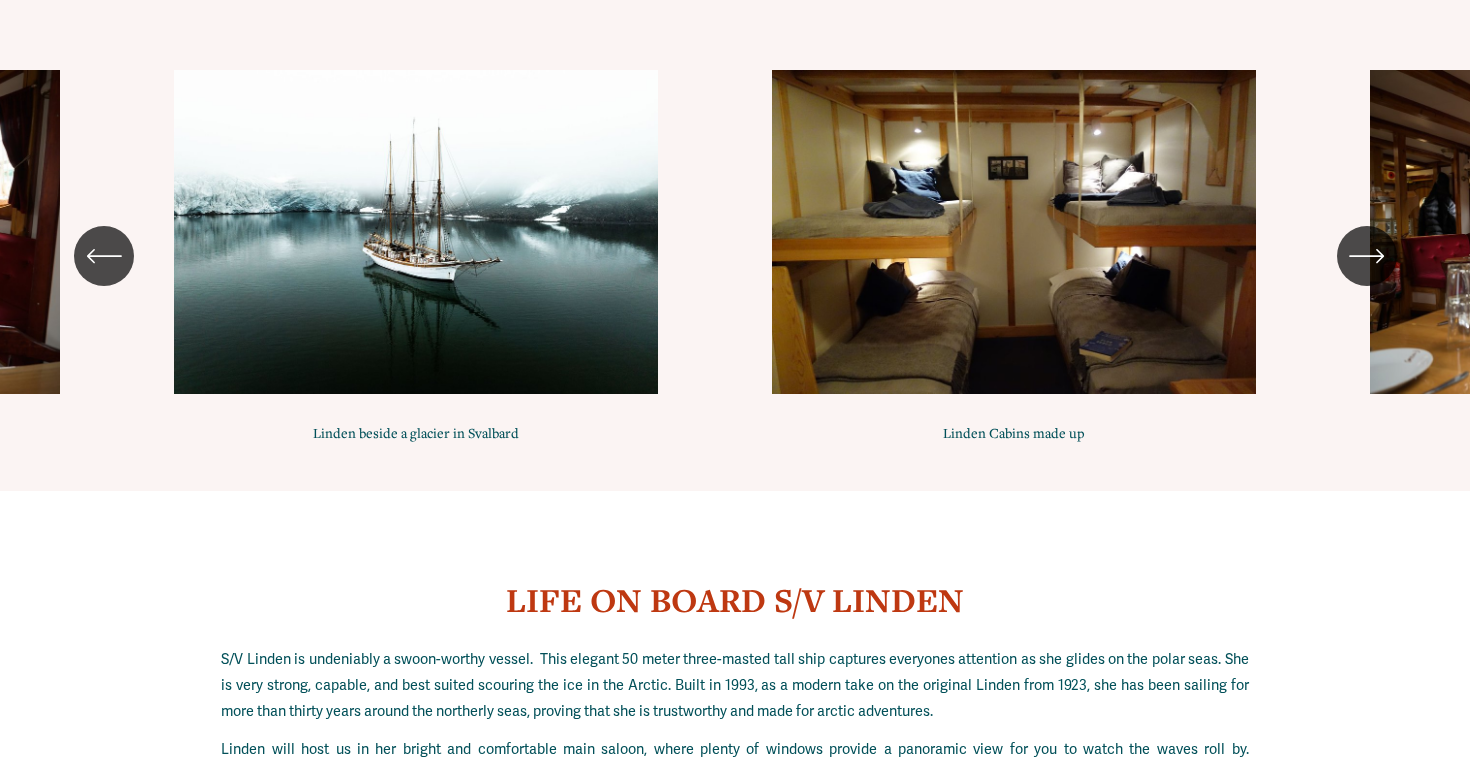 click 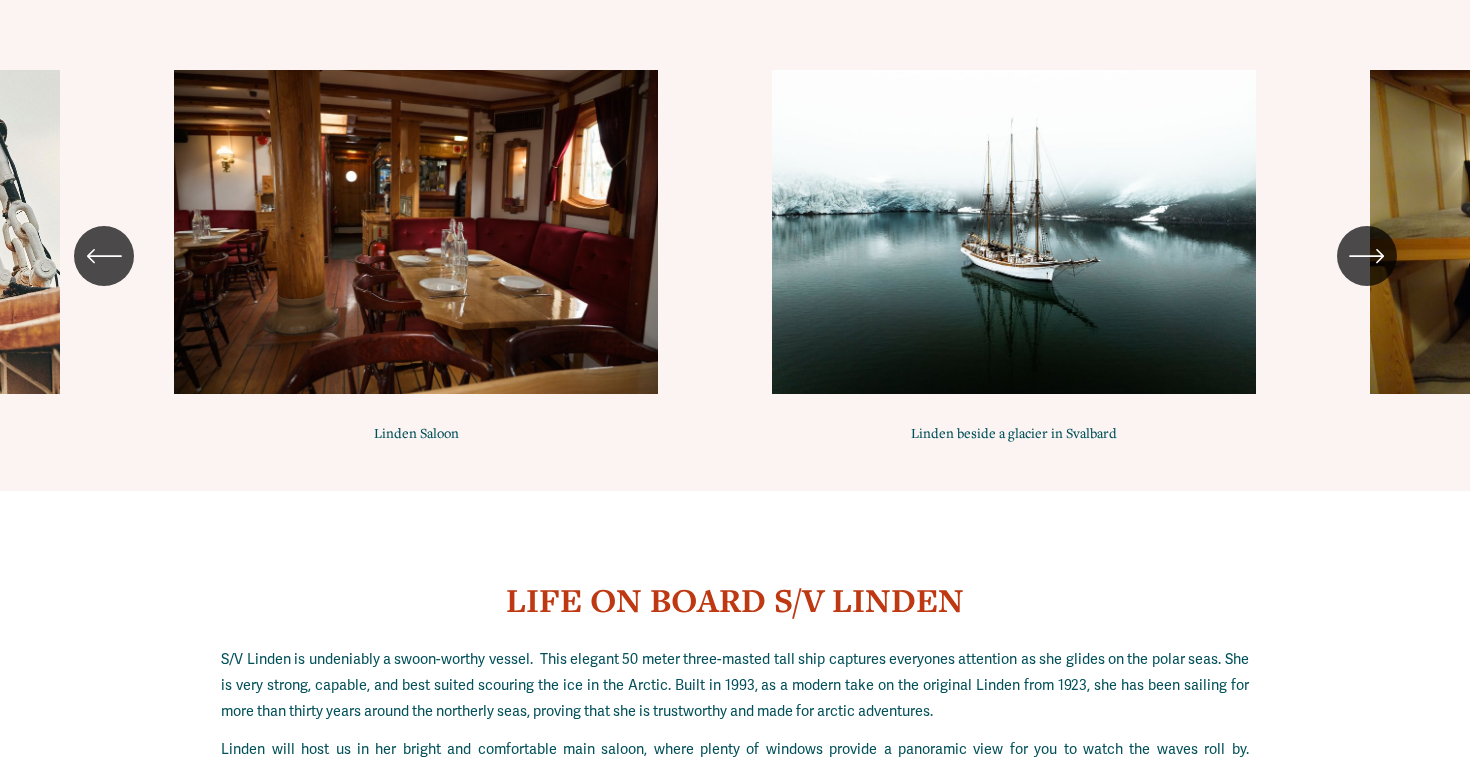 click 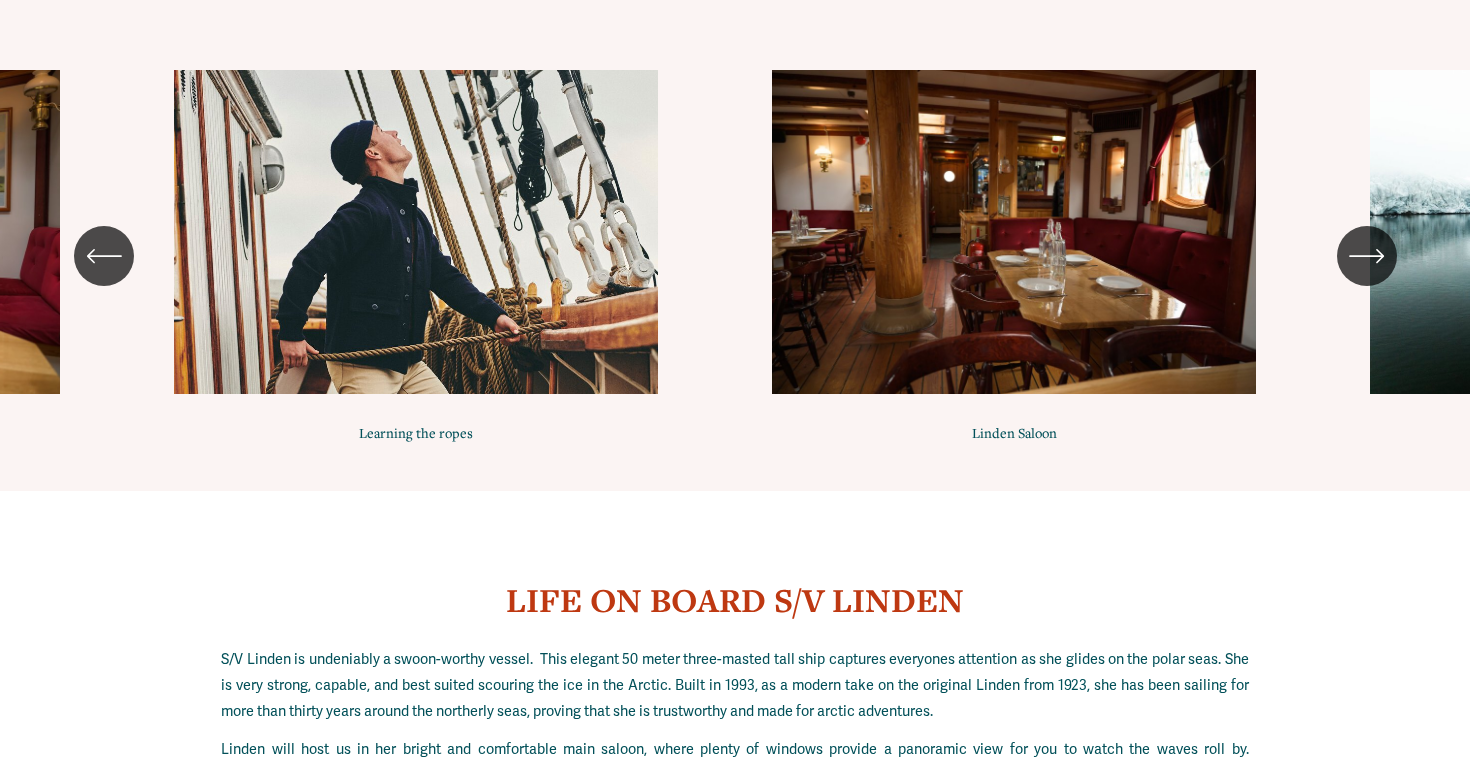 click 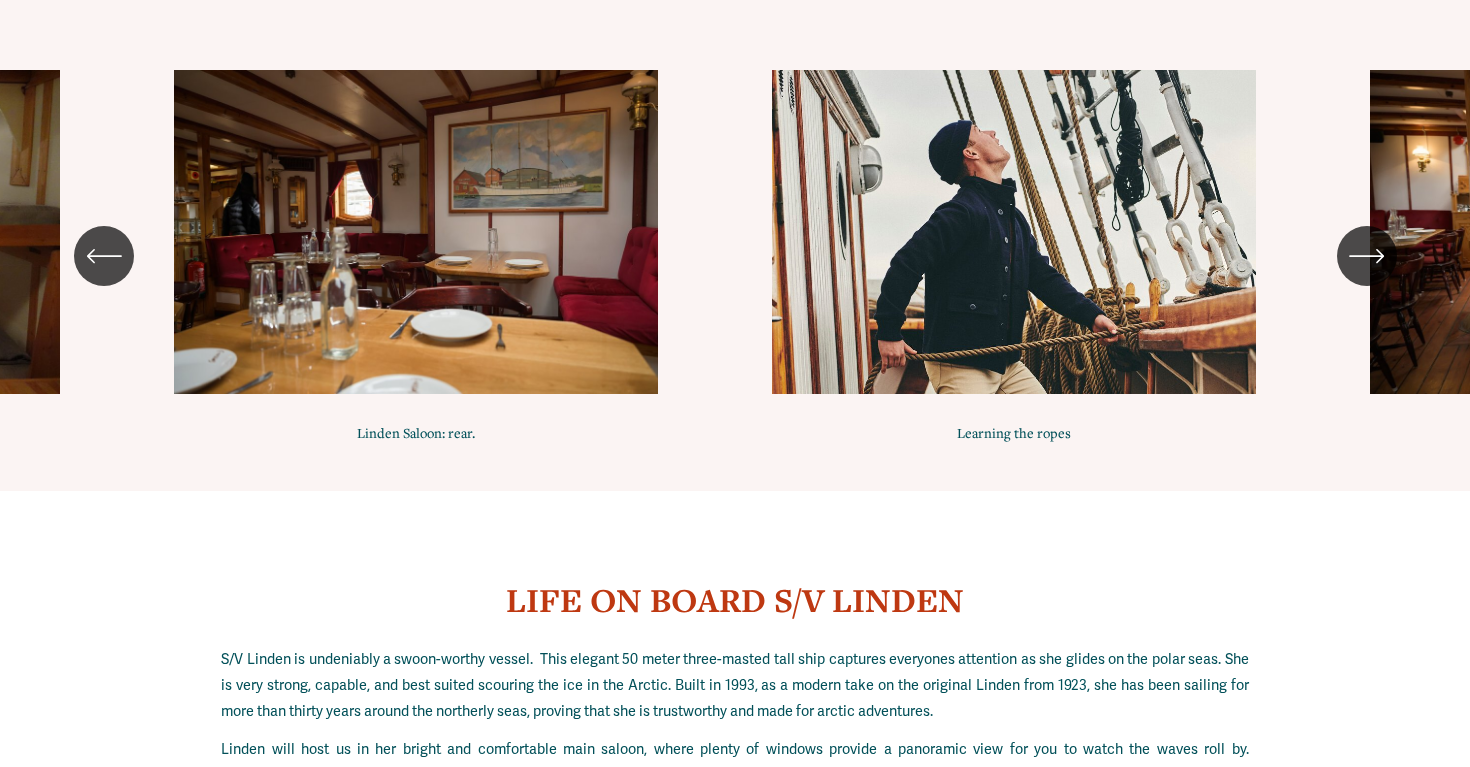 click 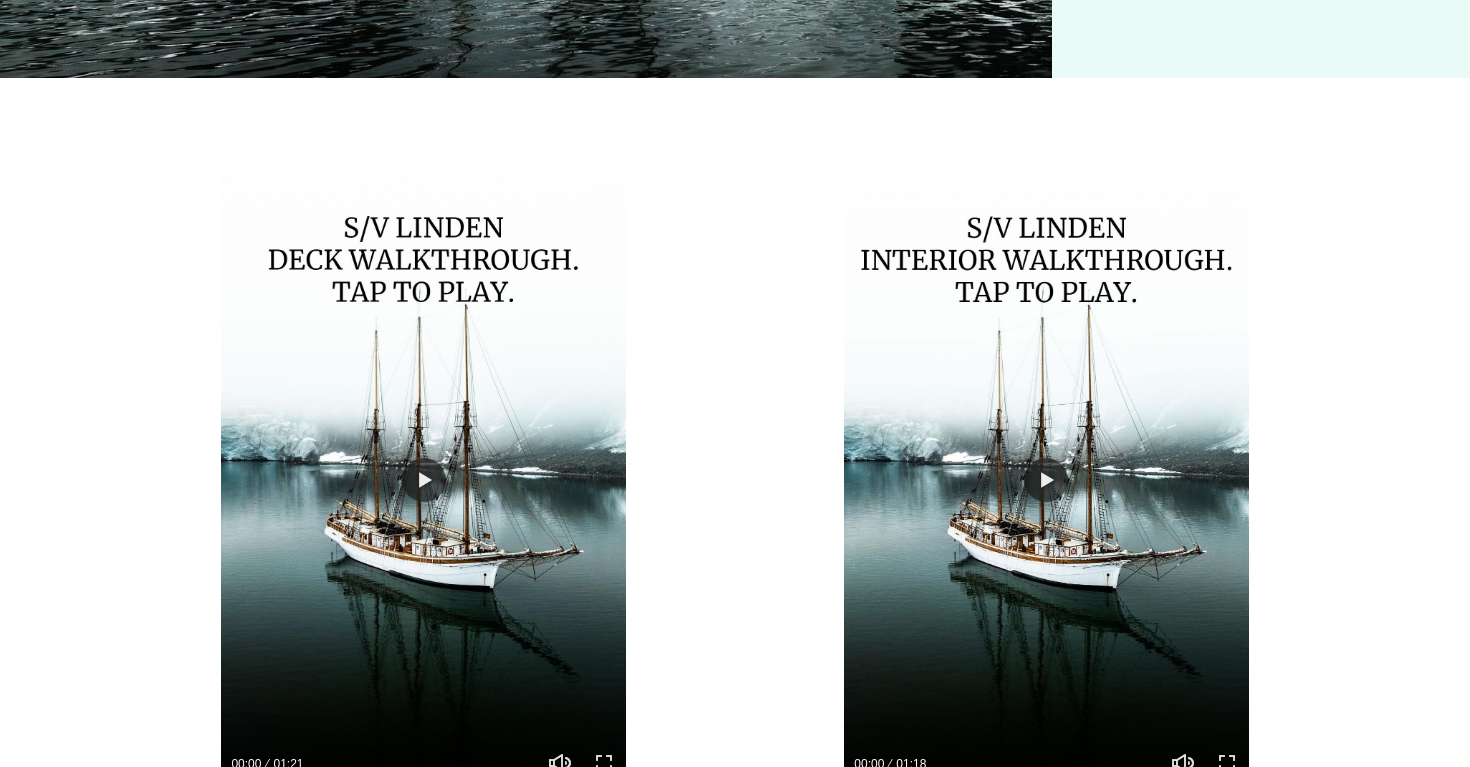 scroll, scrollTop: 12294, scrollLeft: 0, axis: vertical 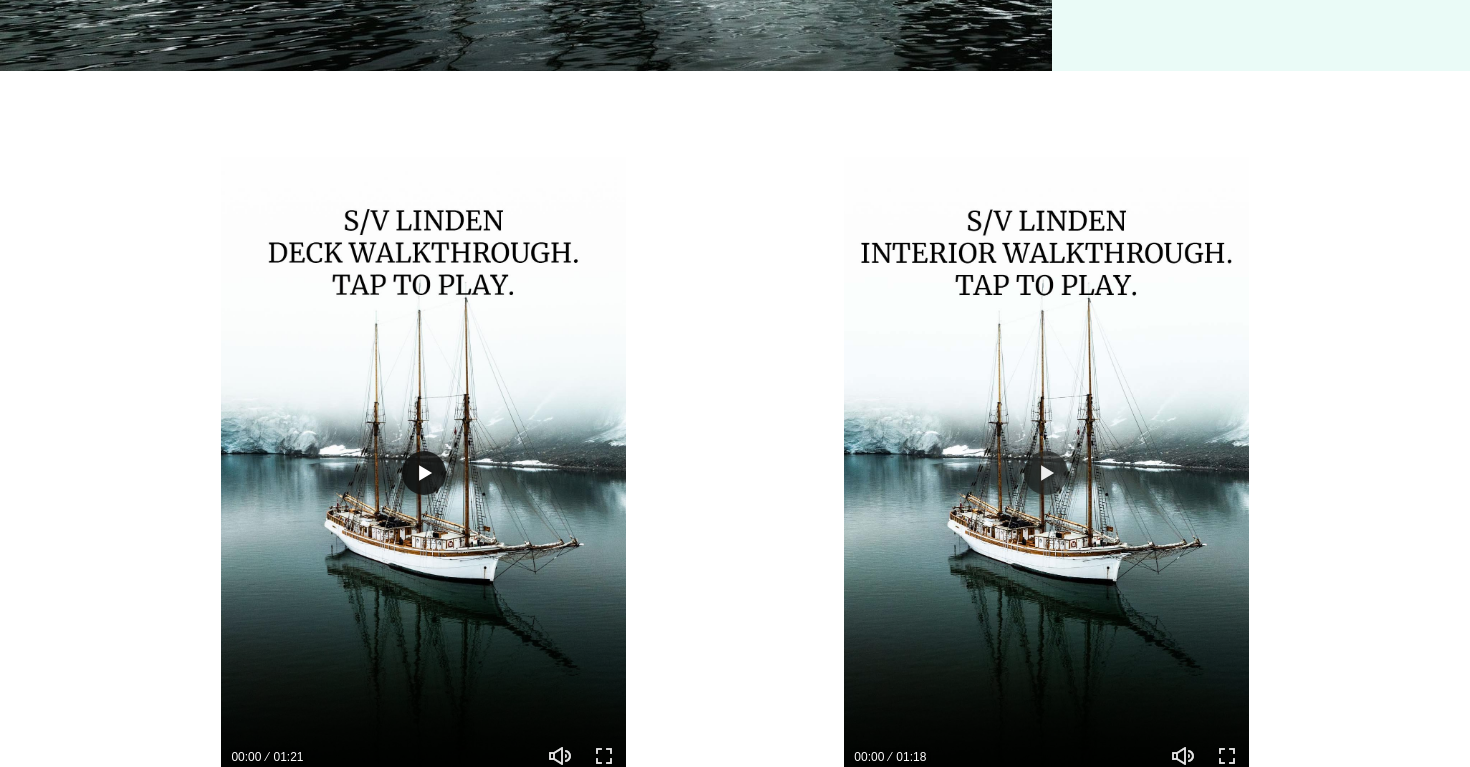 click on "Play" at bounding box center [424, 473] 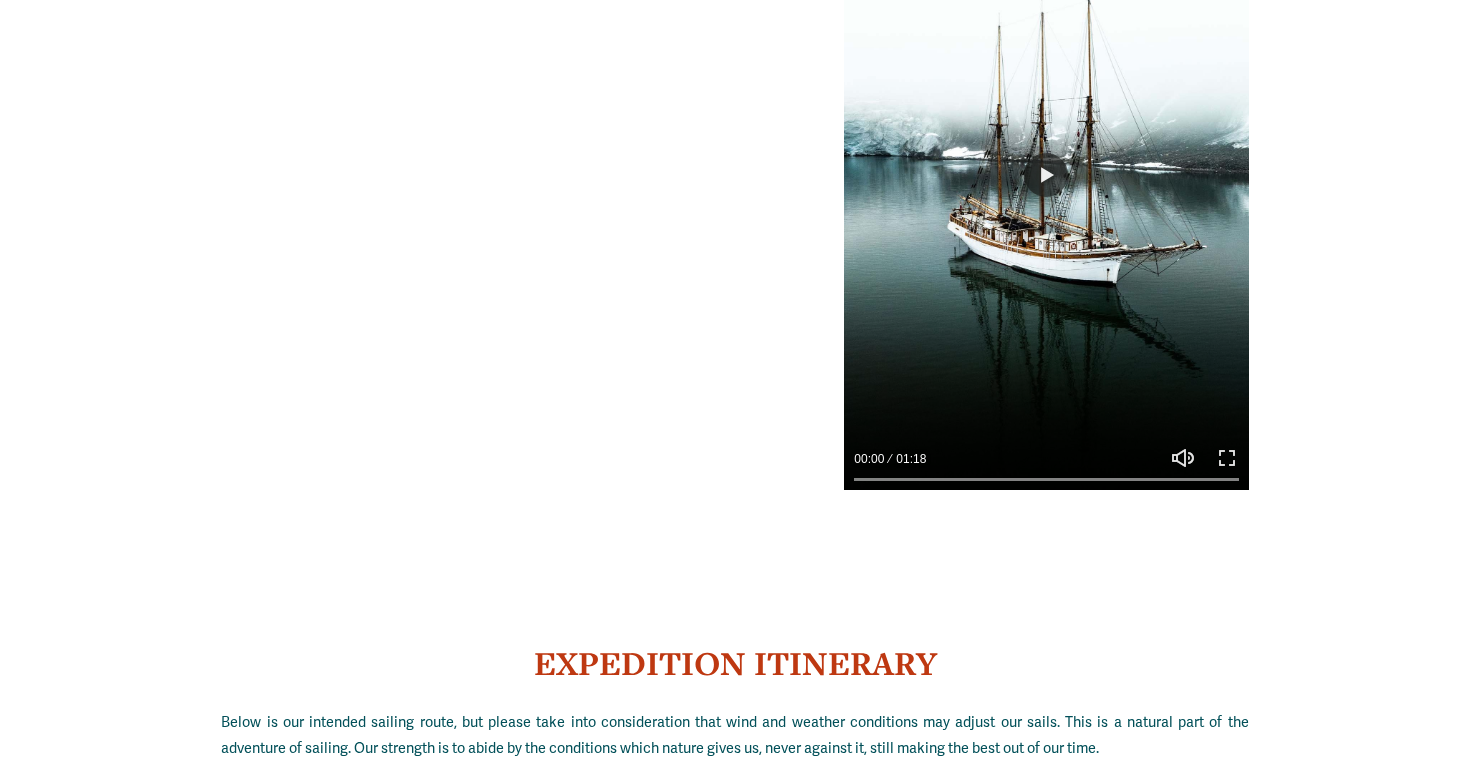 scroll, scrollTop: 12585, scrollLeft: 0, axis: vertical 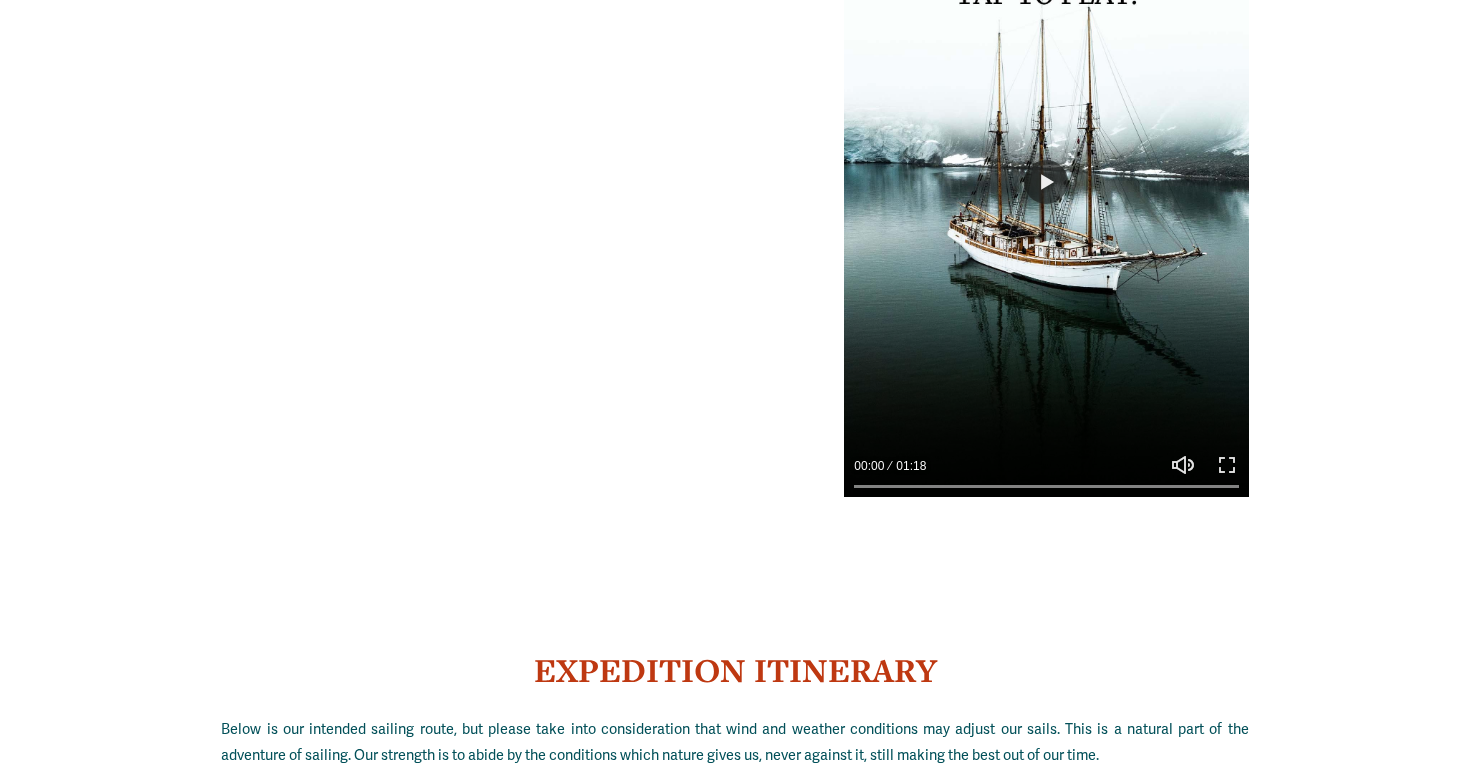 click at bounding box center (1046, 182) 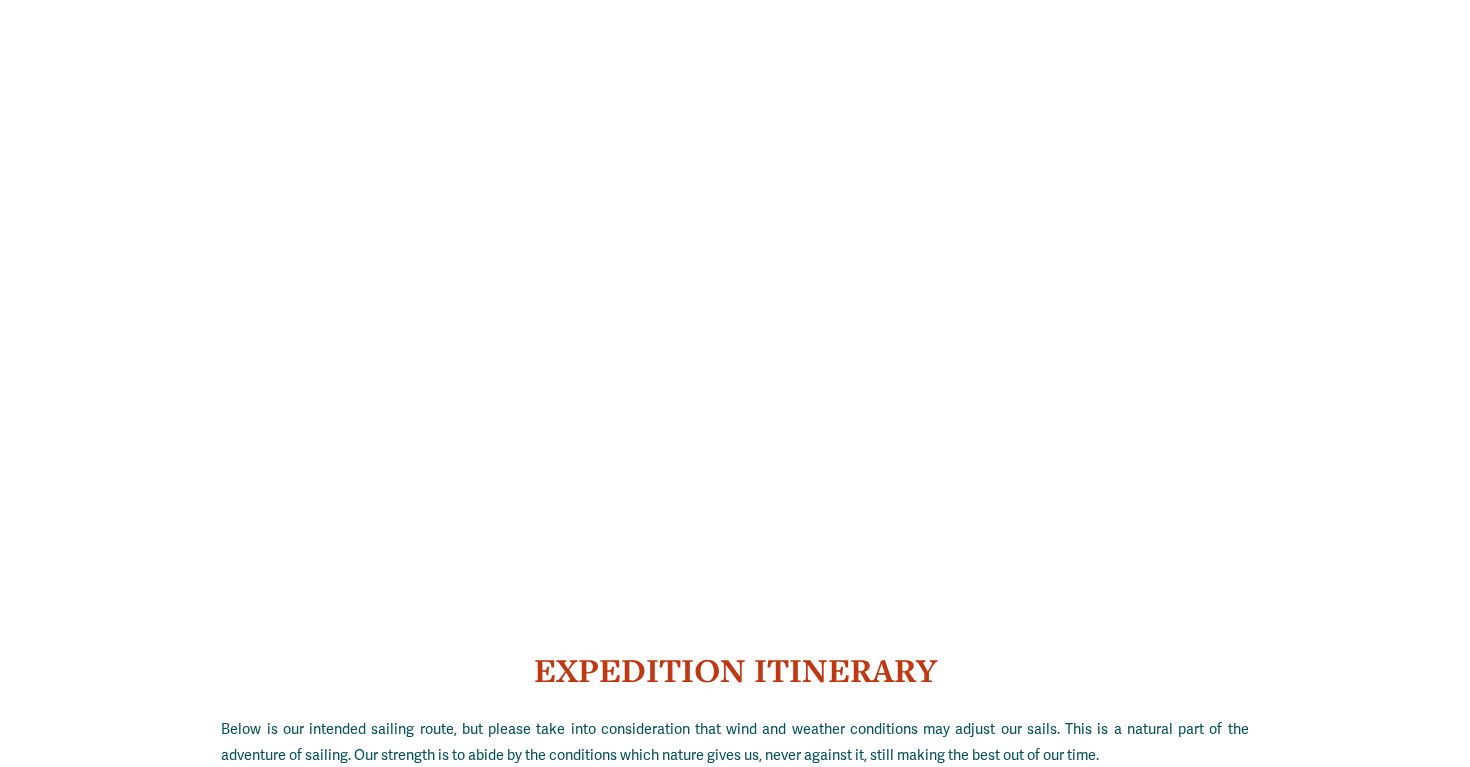 type on "****" 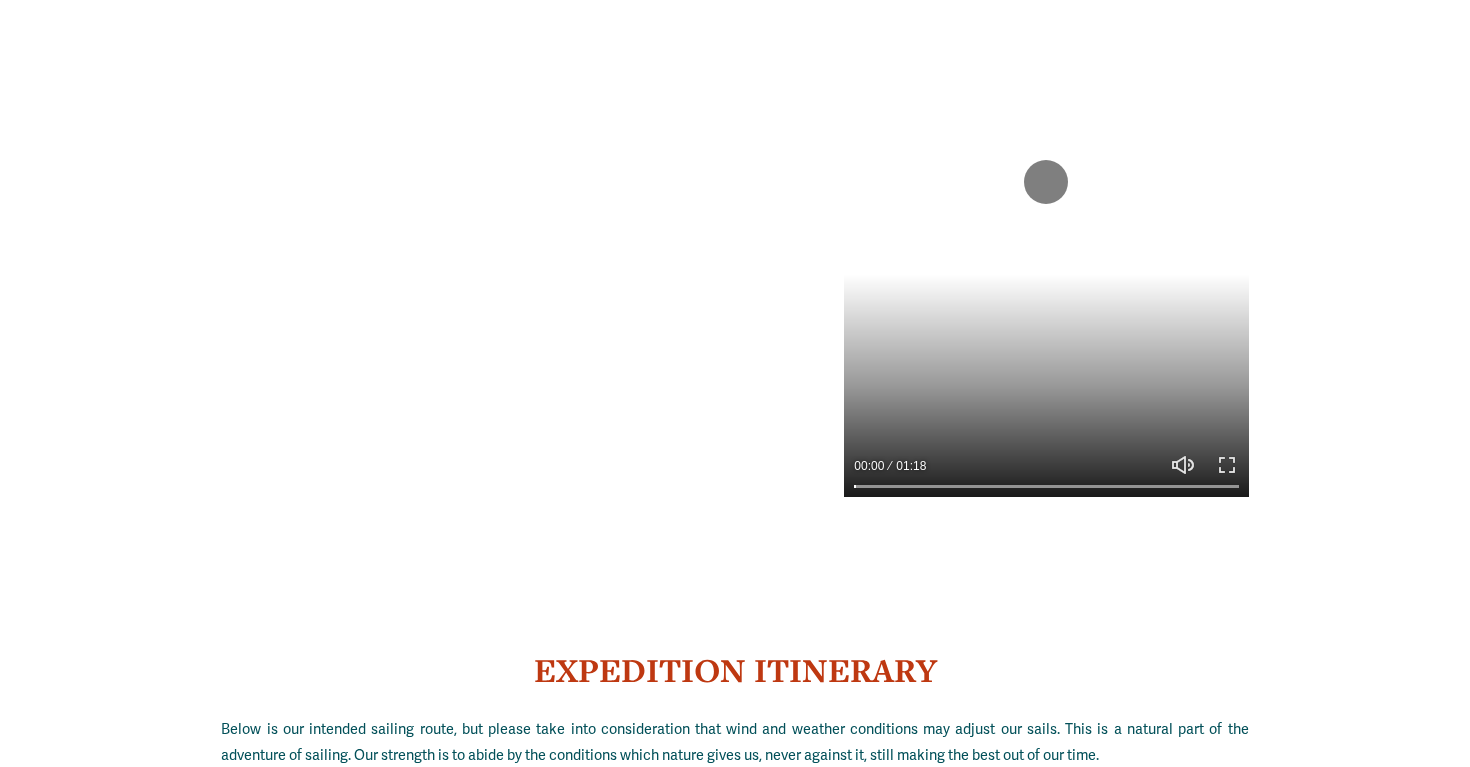type on "****" 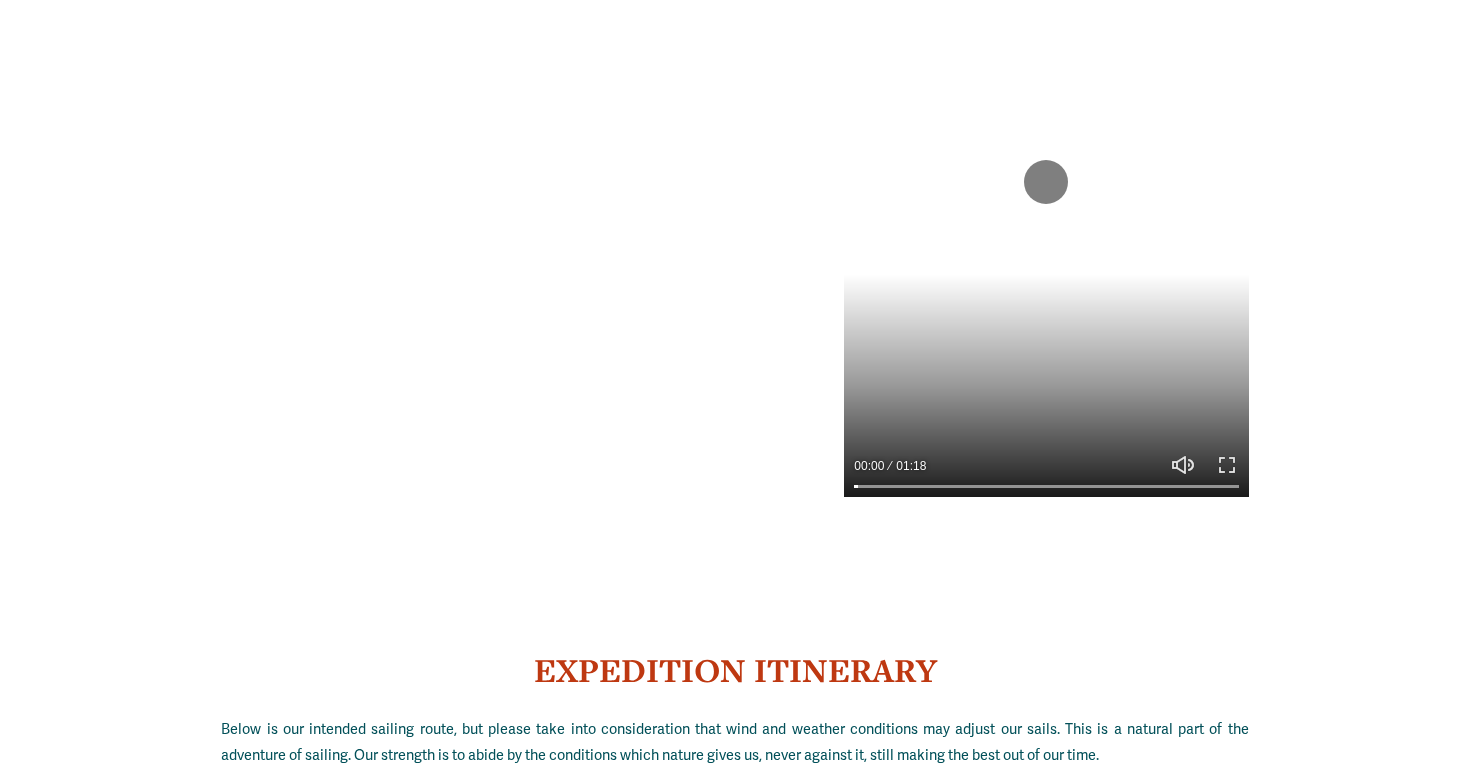type on "****" 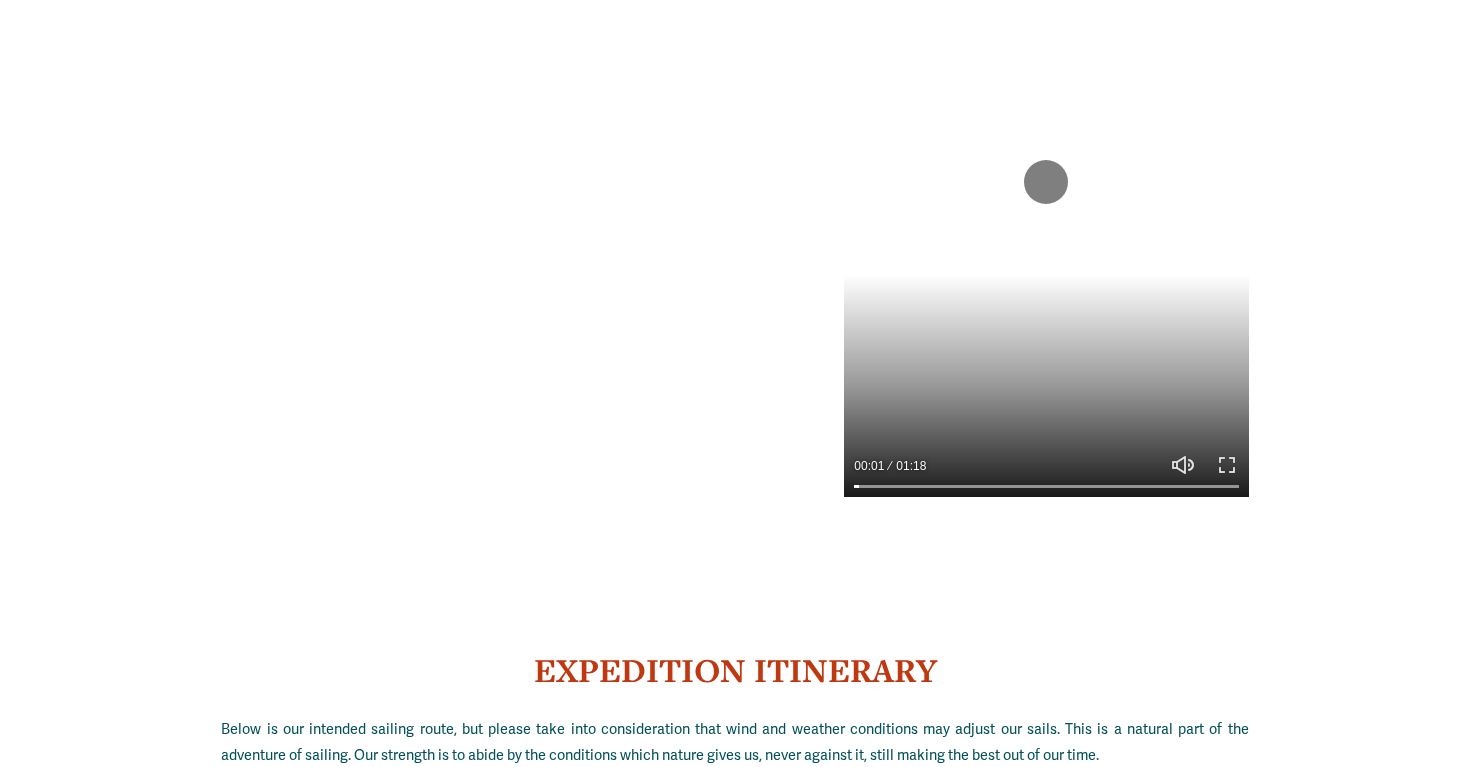 type on "****" 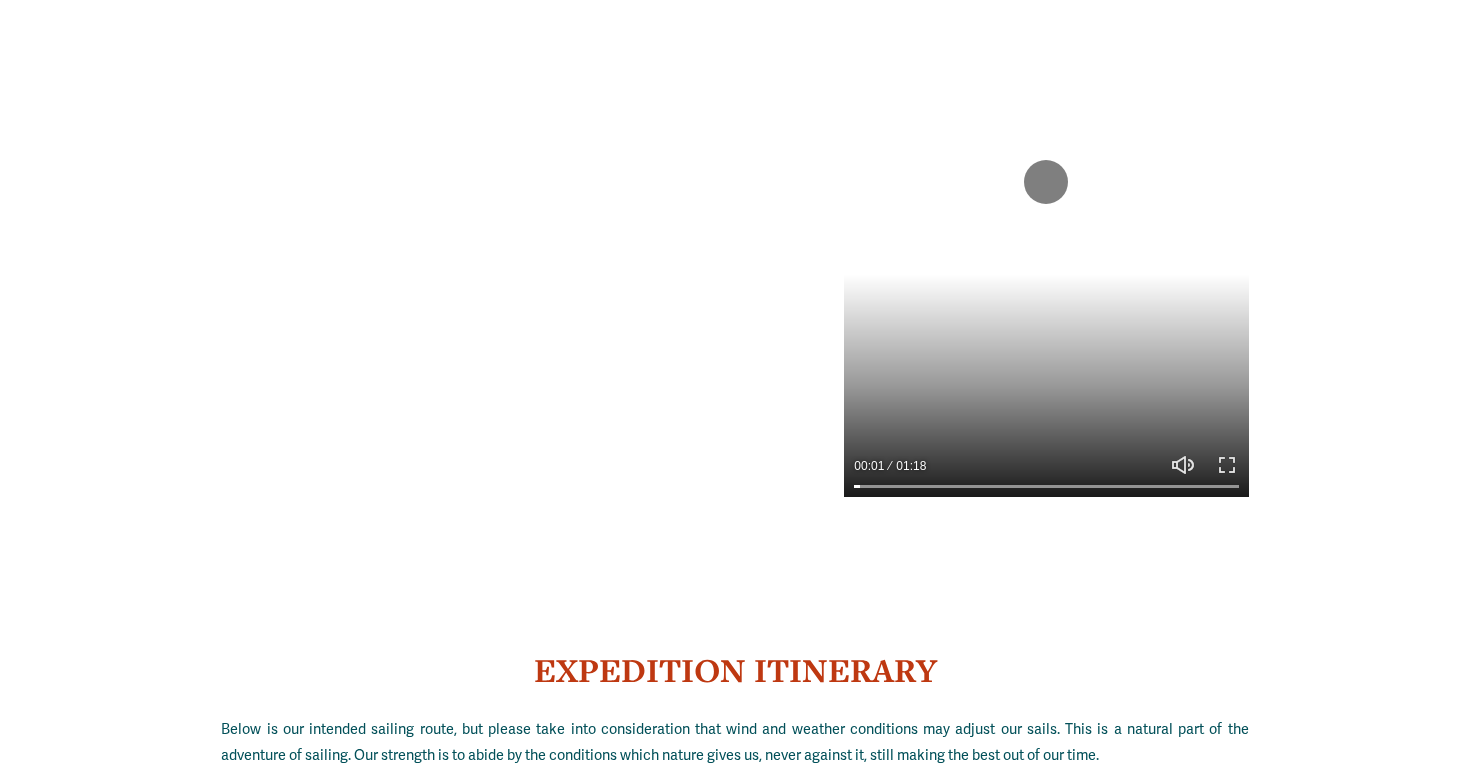 type on "*****" 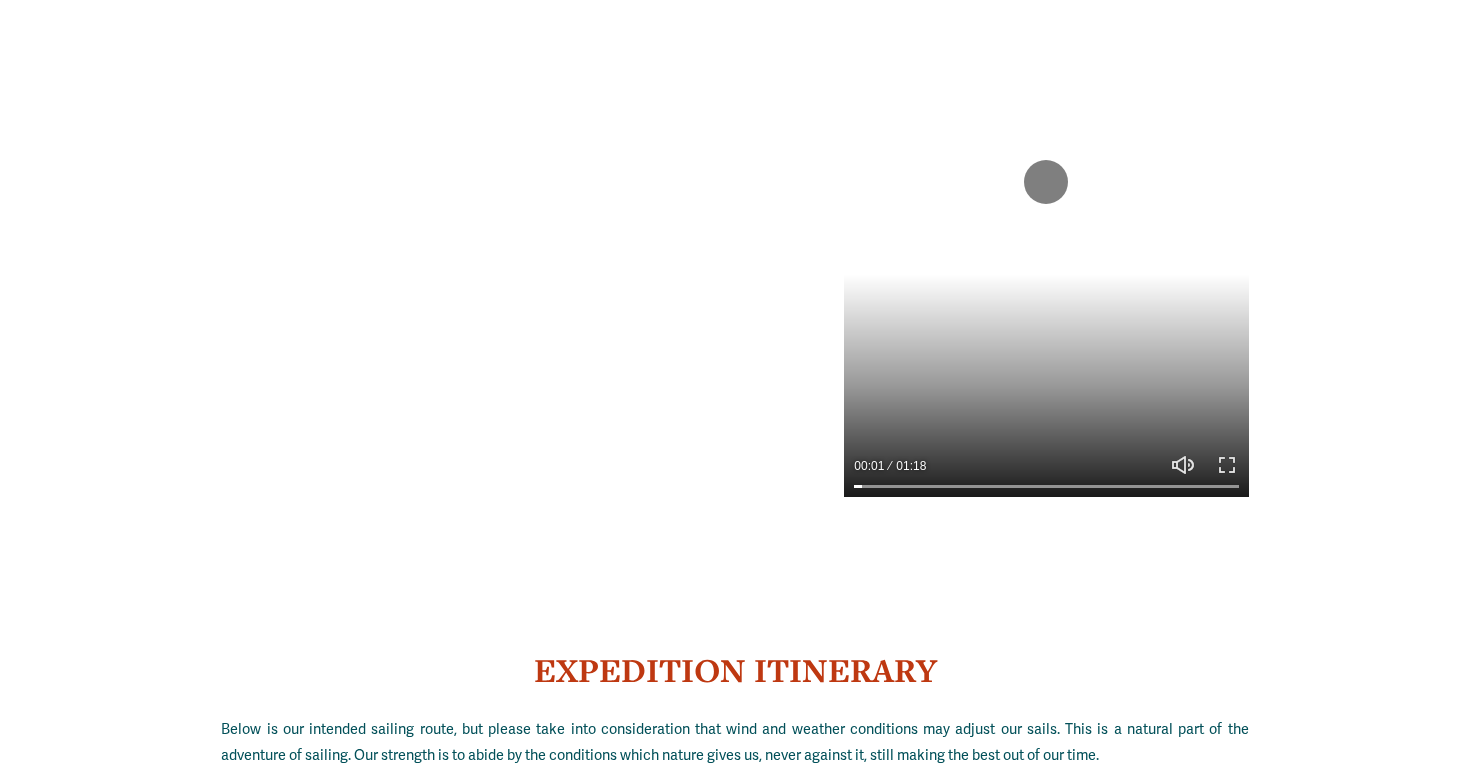 type on "*****" 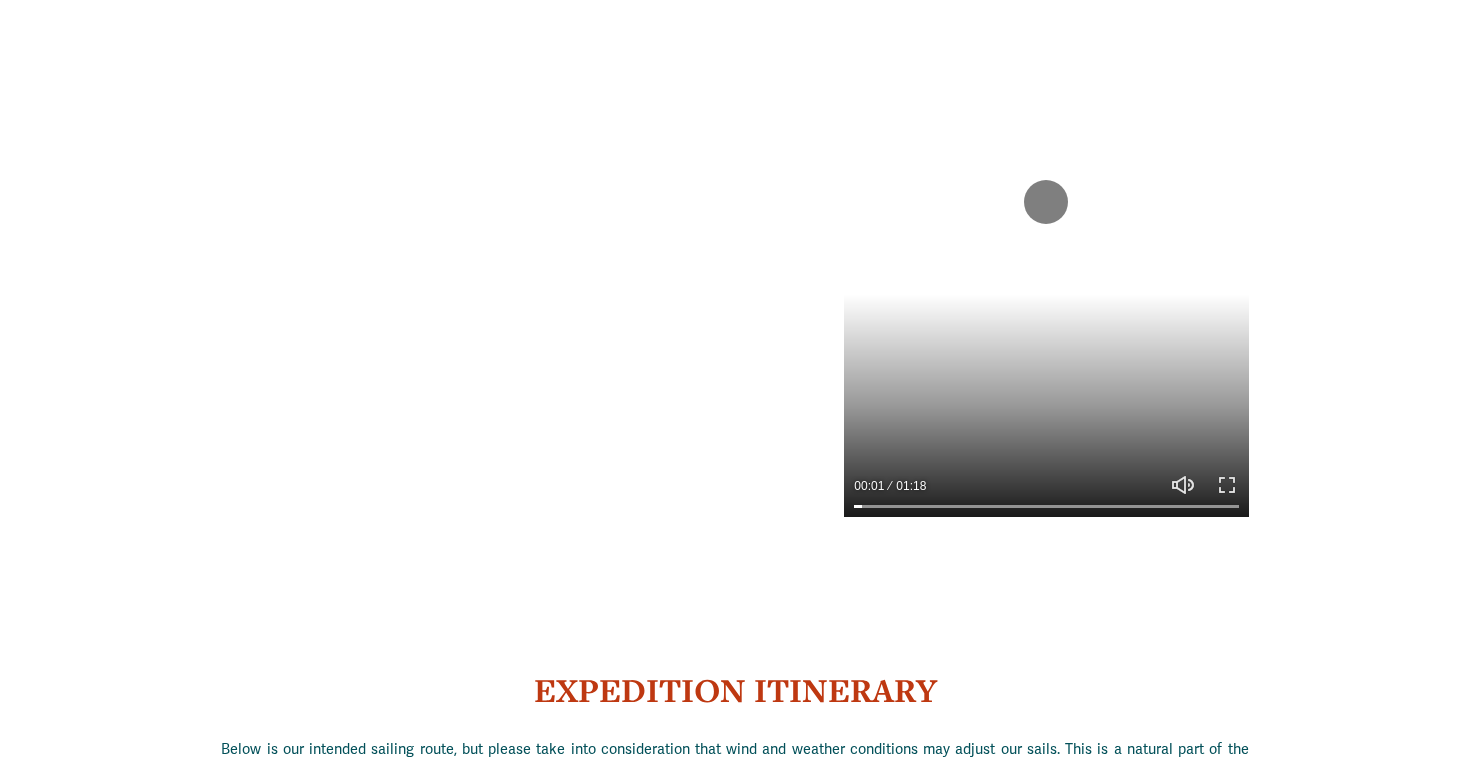 type on "****" 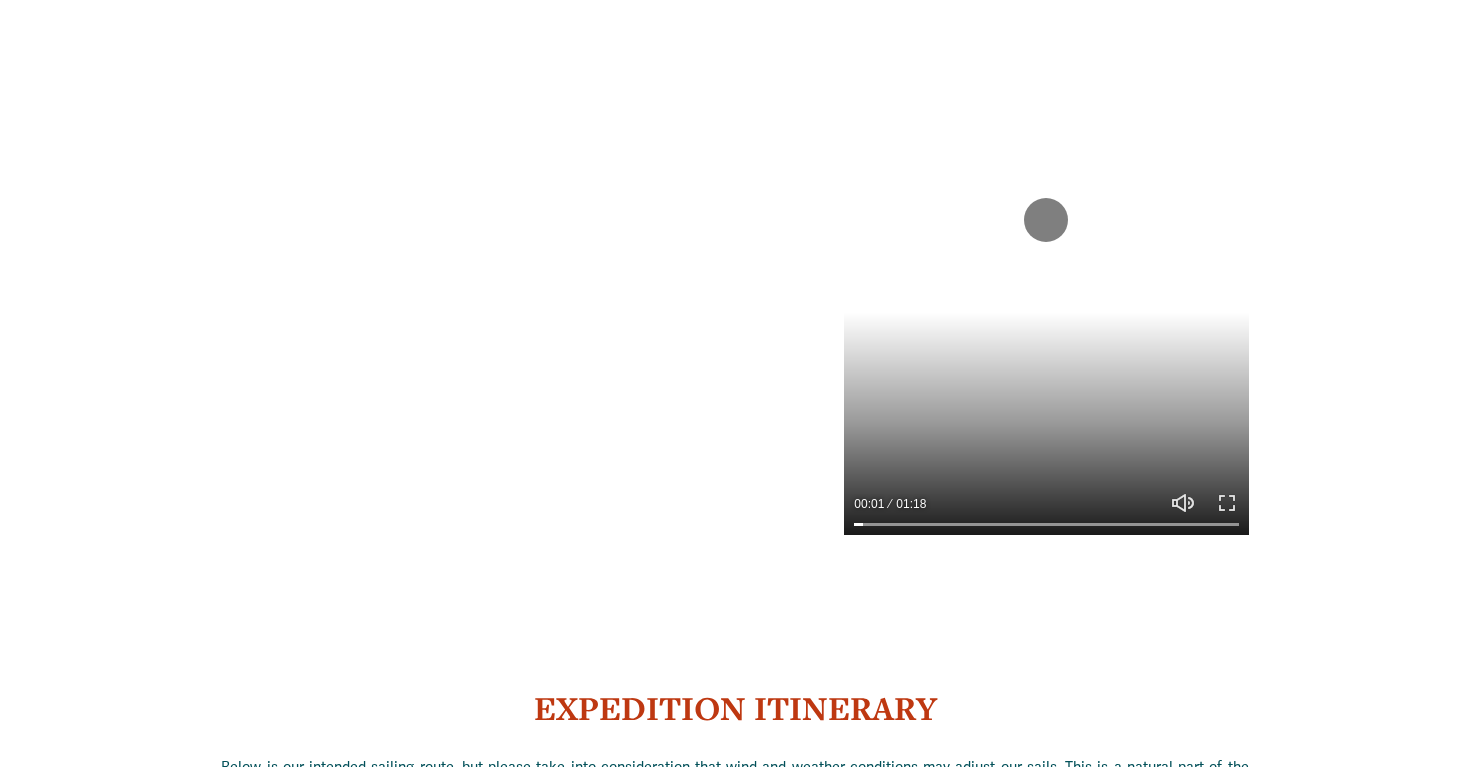 type on "*****" 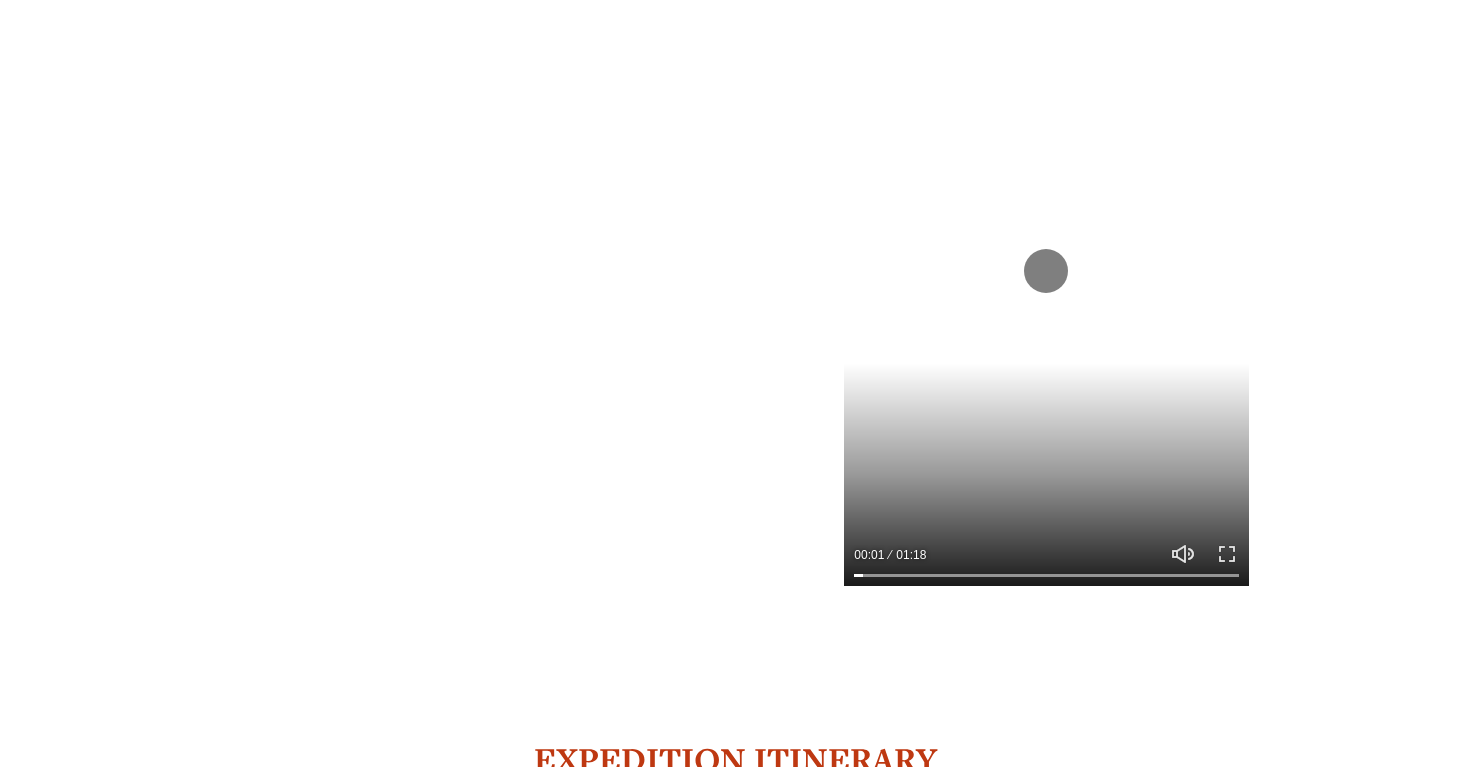 type on "****" 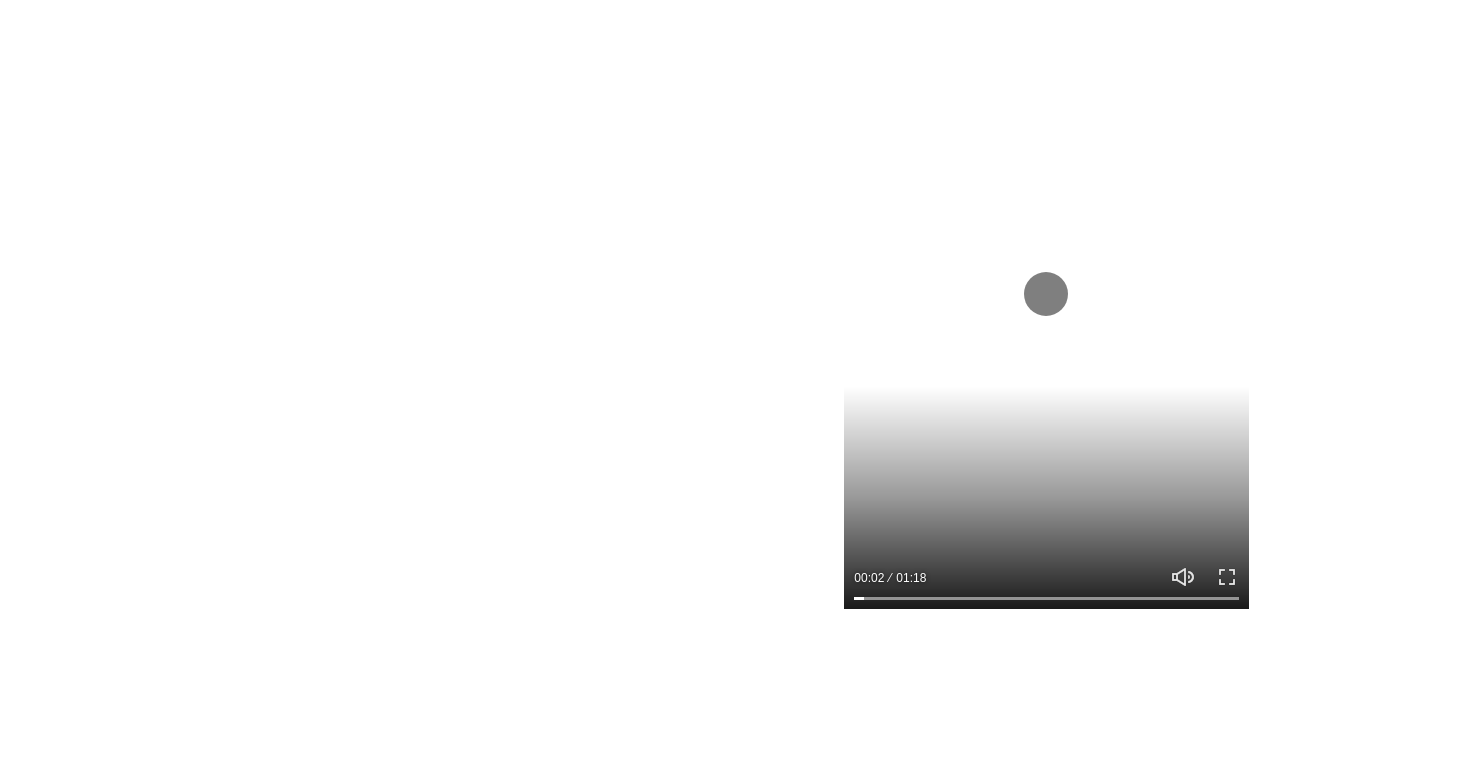 type on "****" 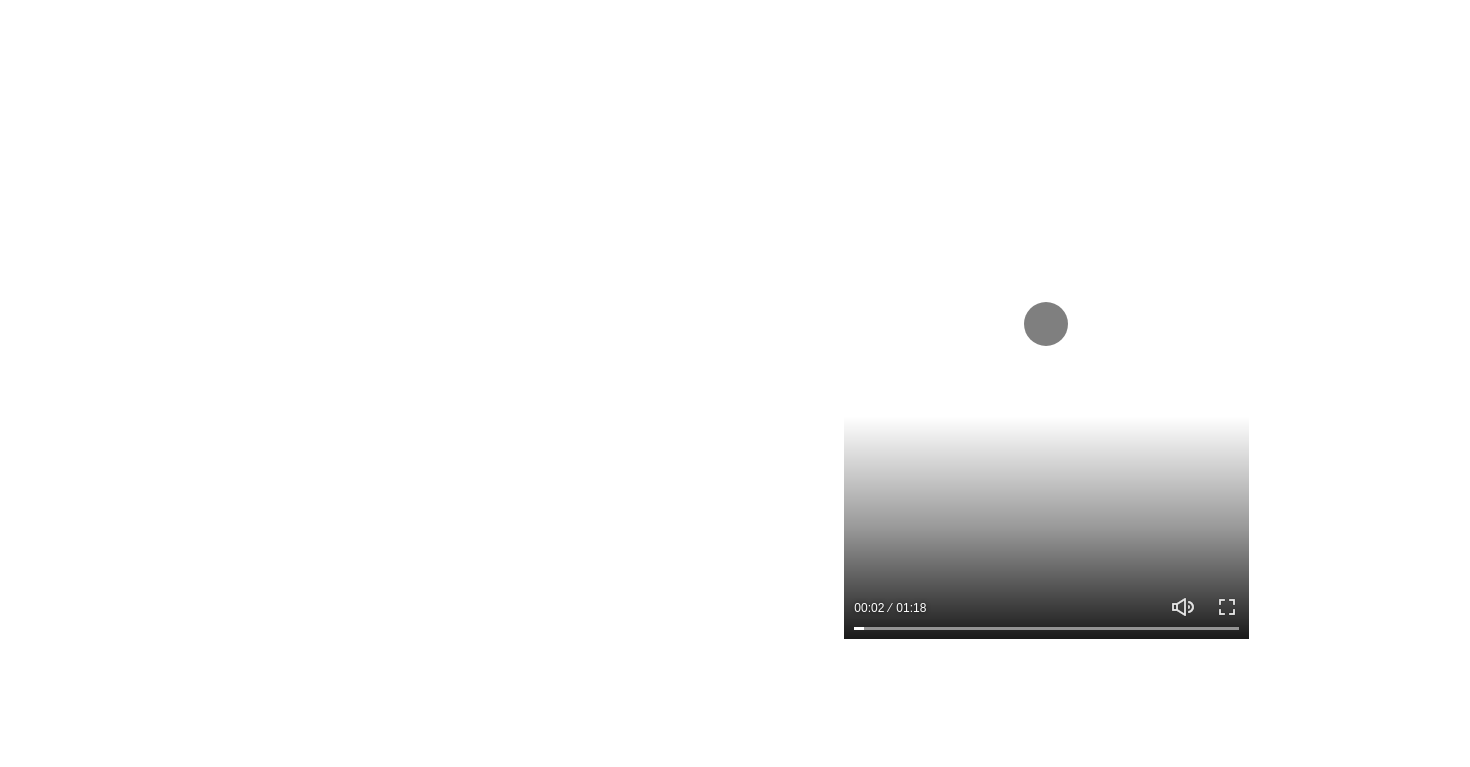 type on "*" 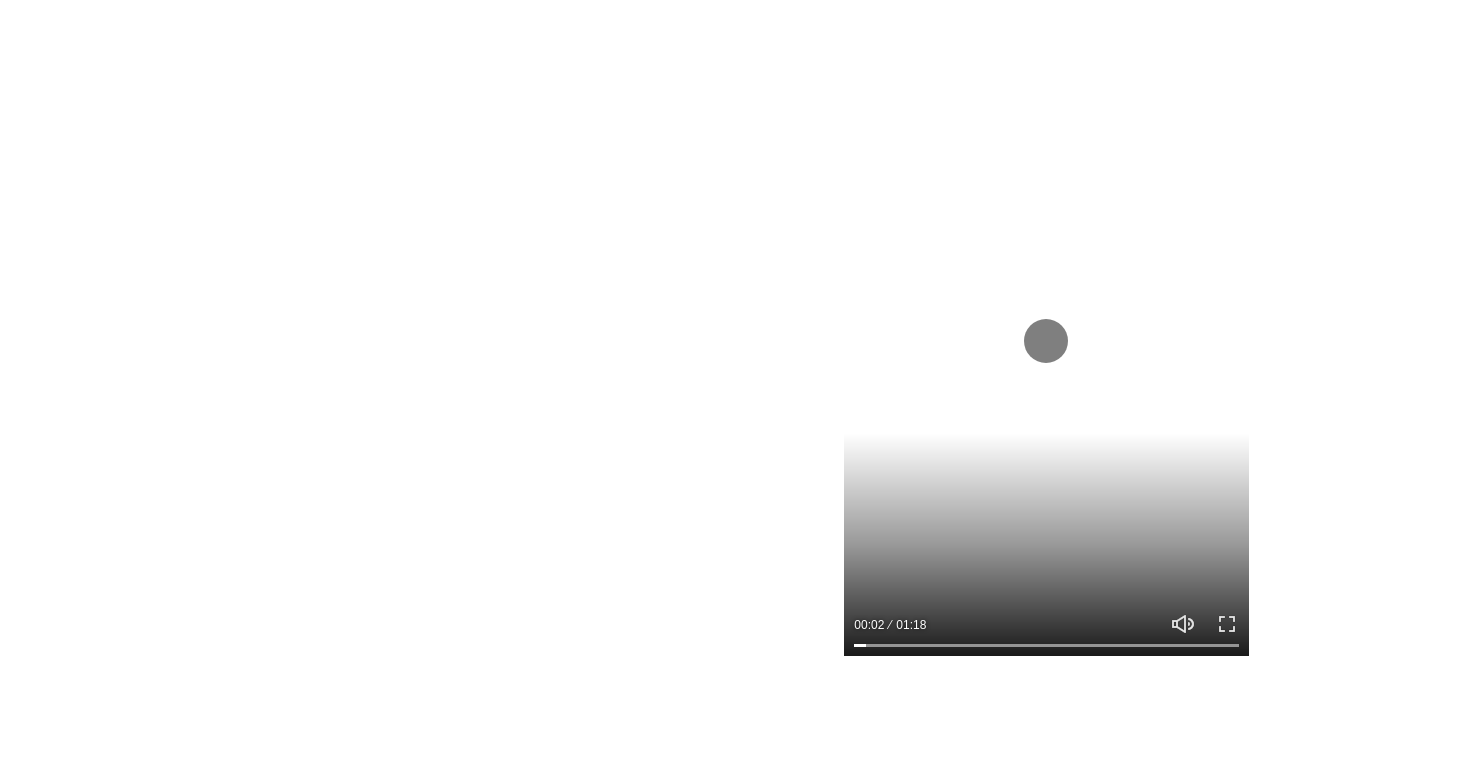 type on "*****" 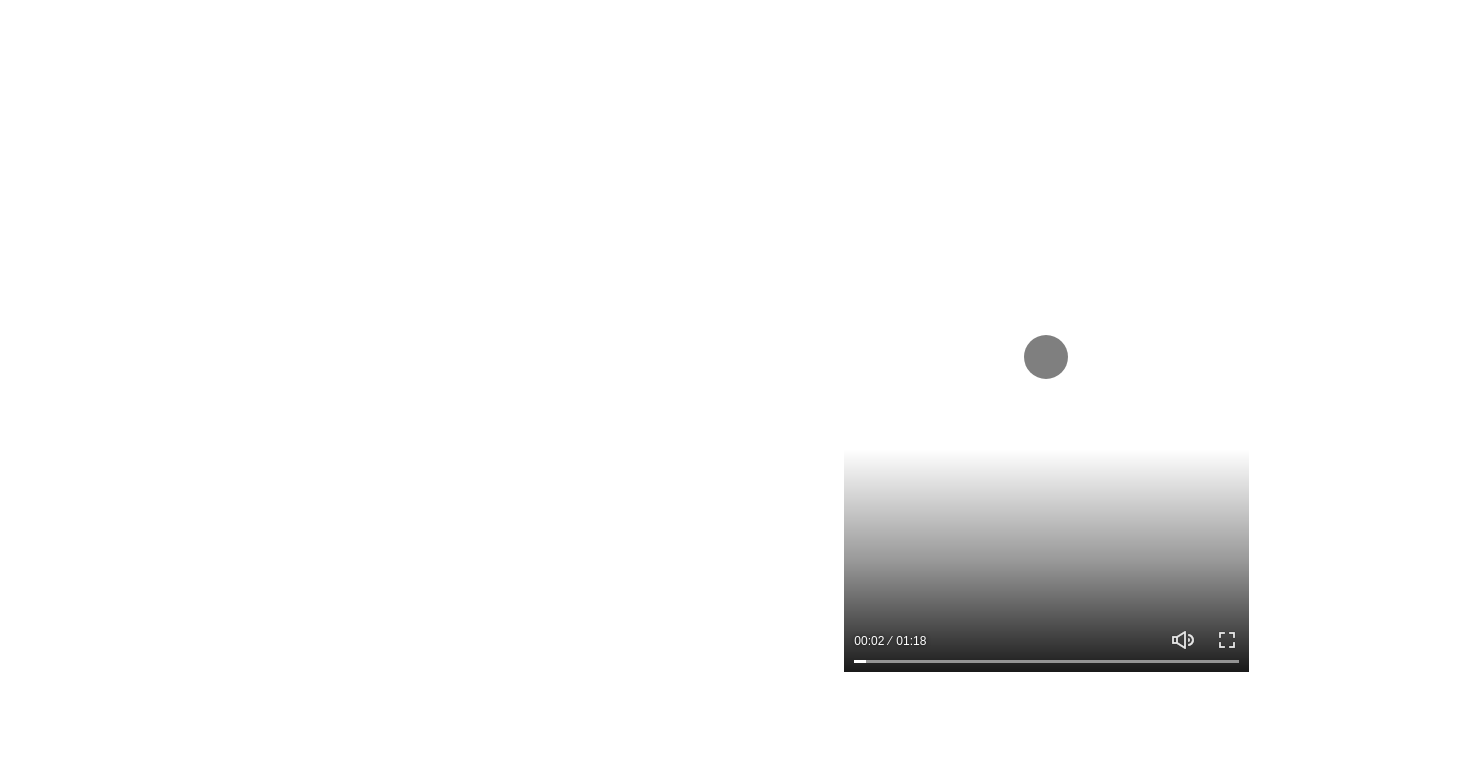 type on "****" 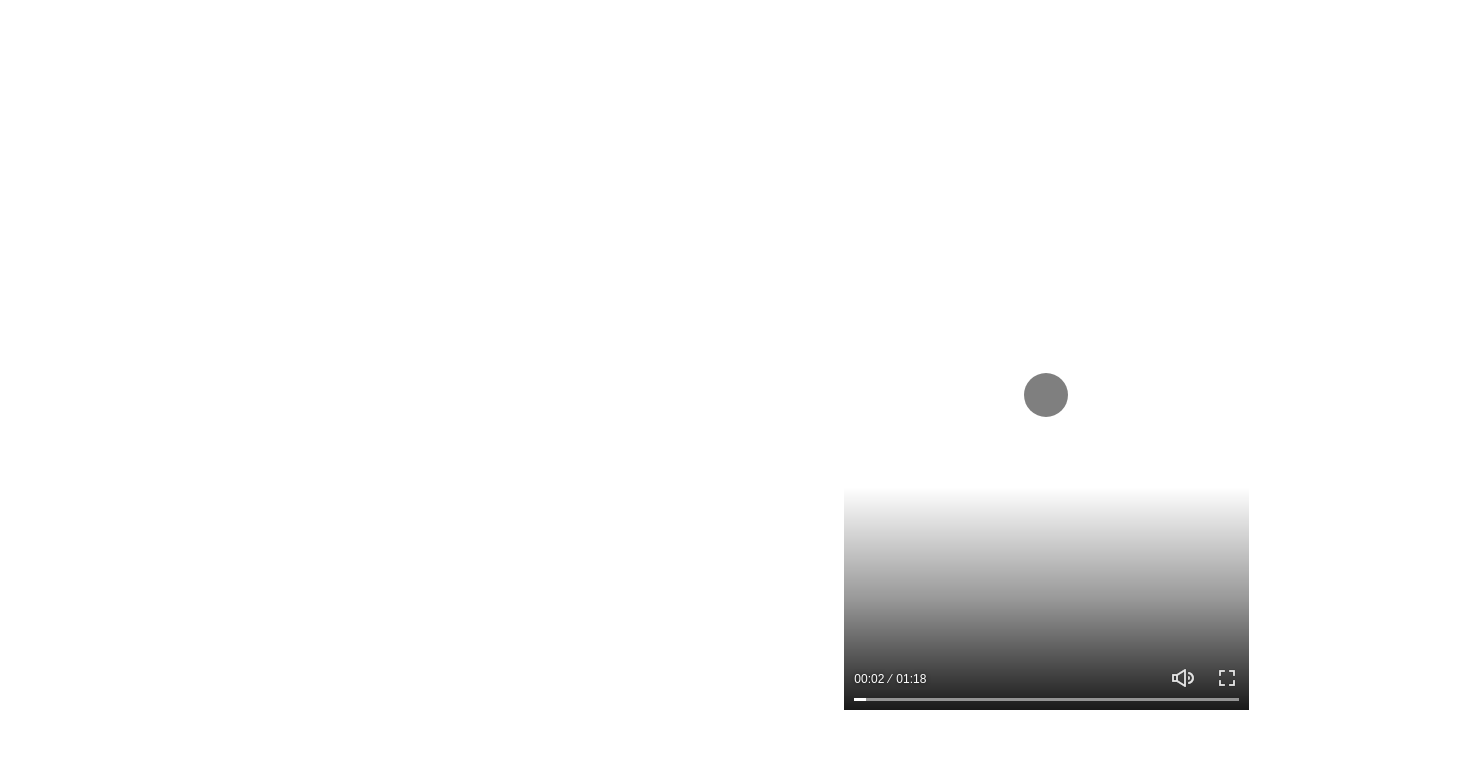 type on "*****" 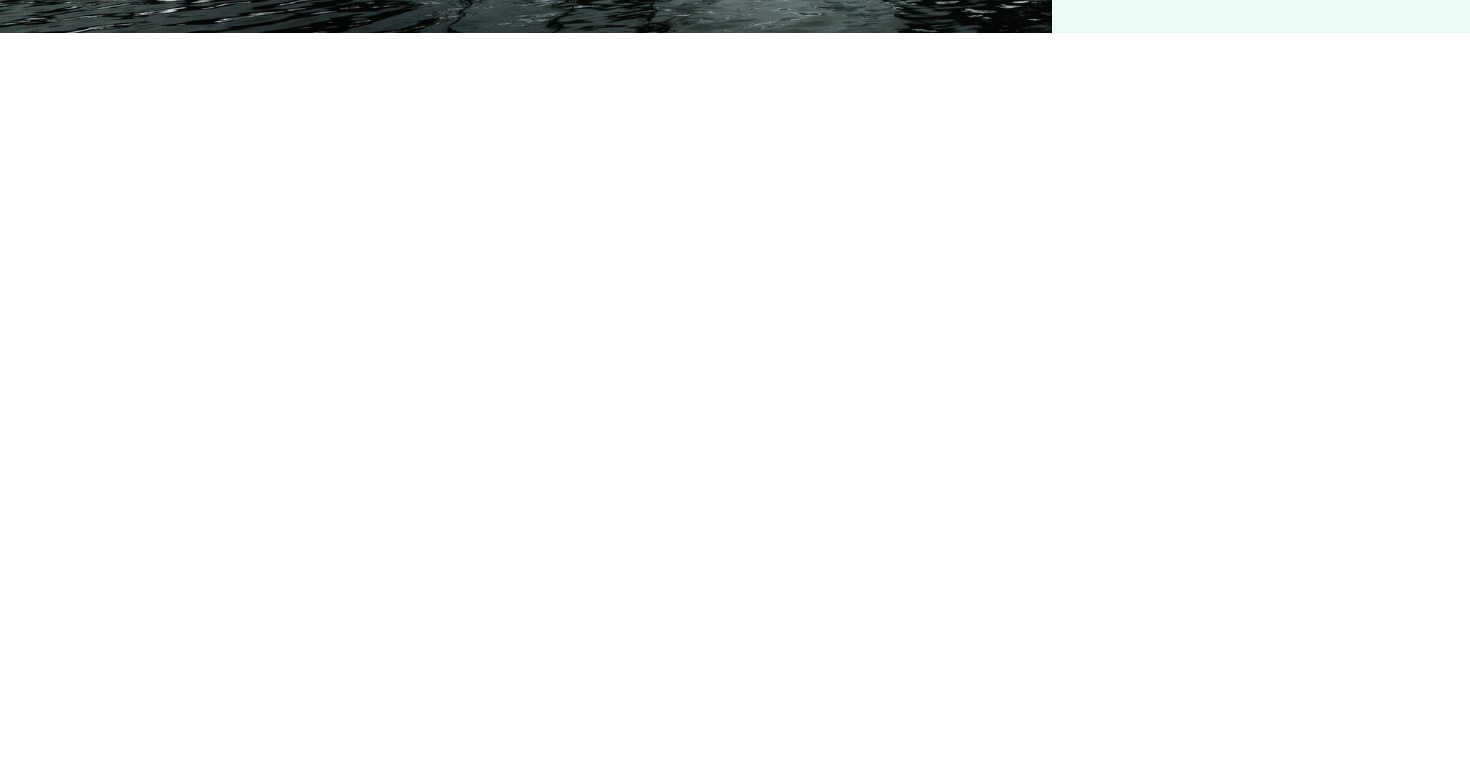 type on "****" 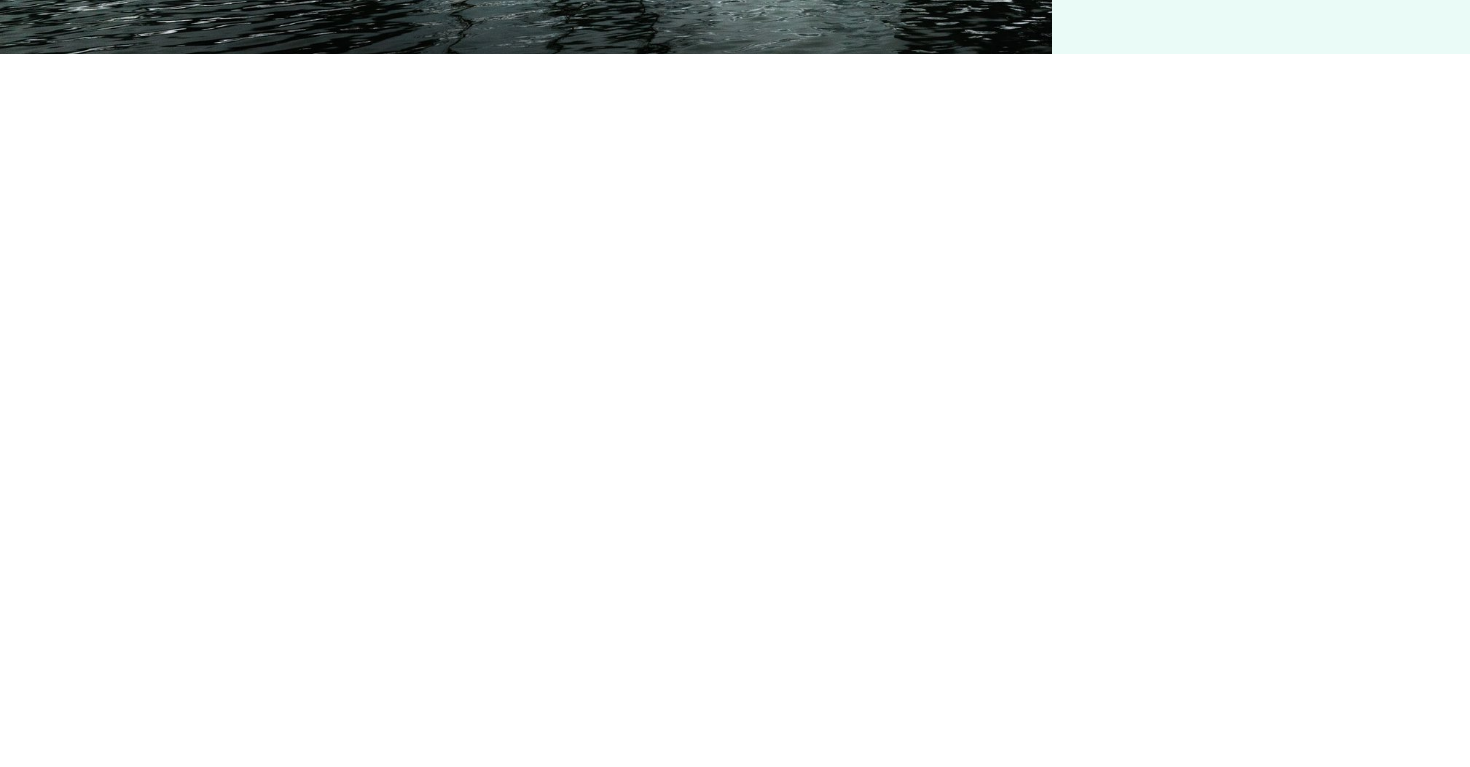 type on "*****" 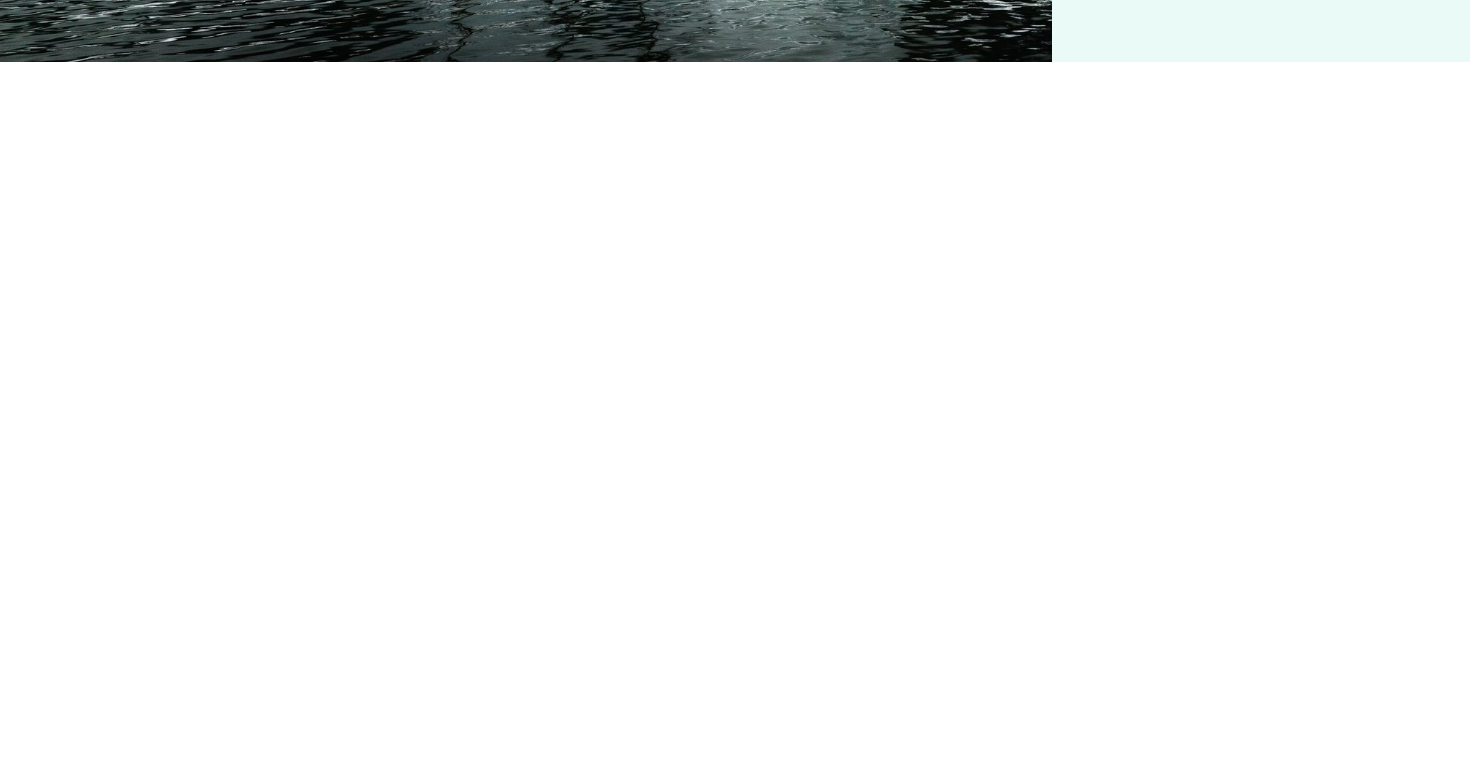 type on "****" 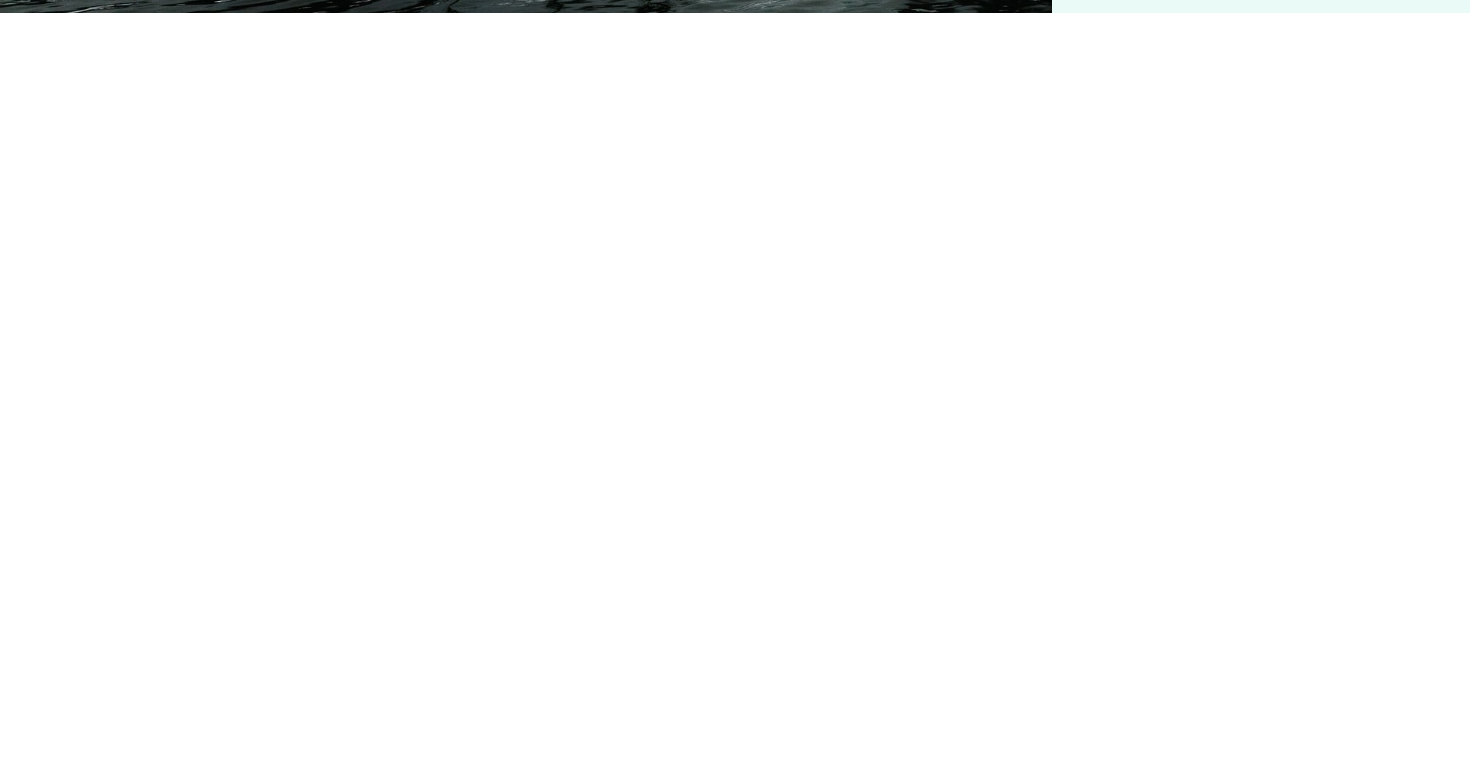 type on "***" 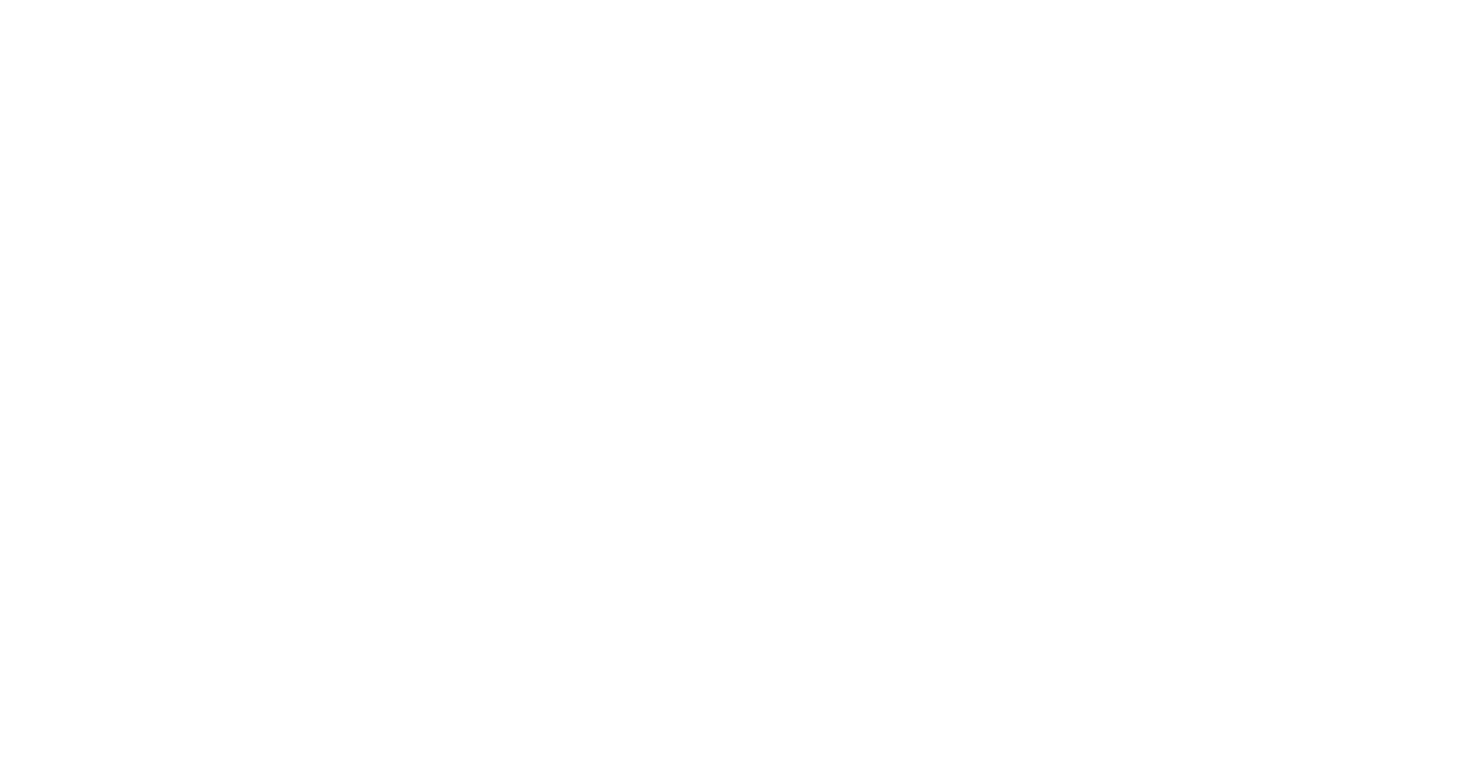type on "*****" 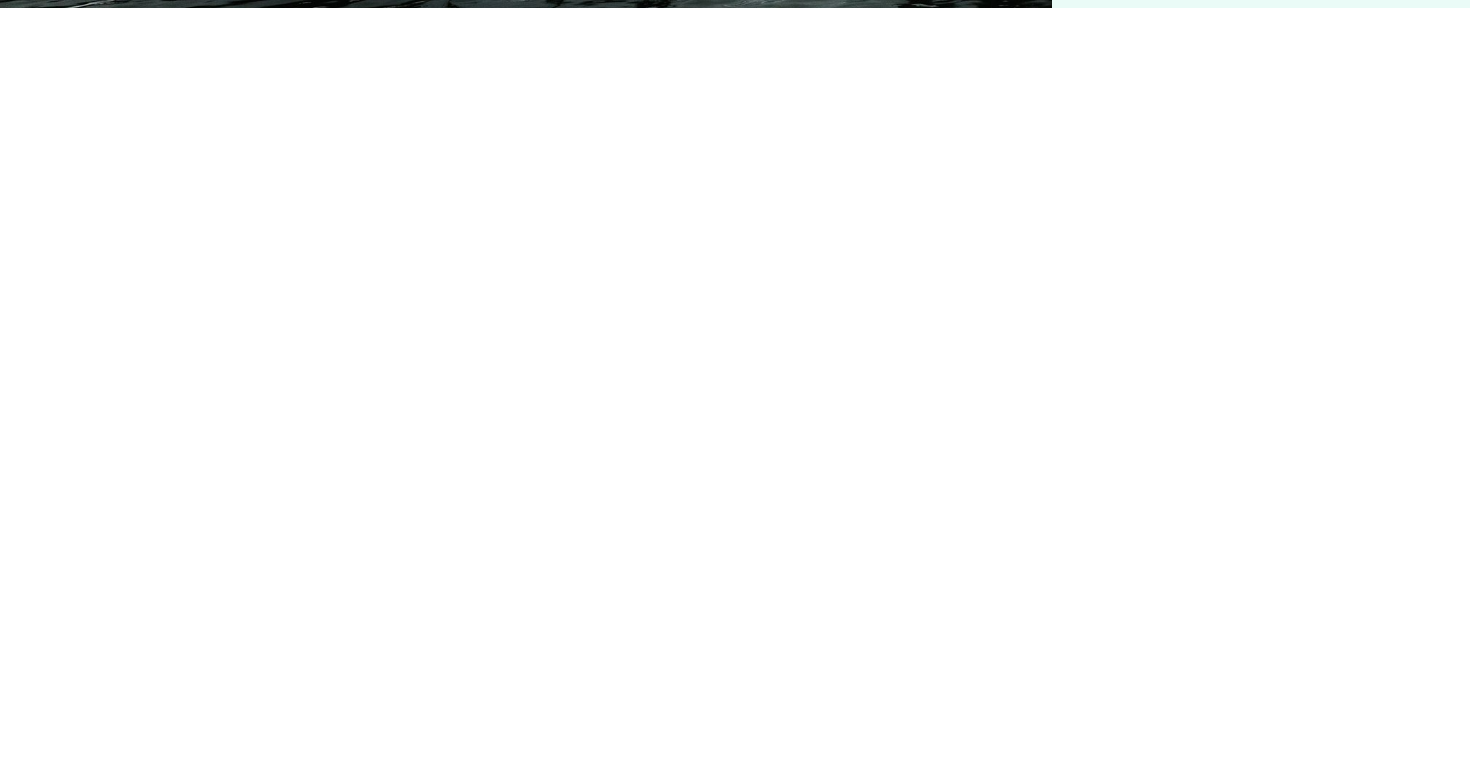 type on "****" 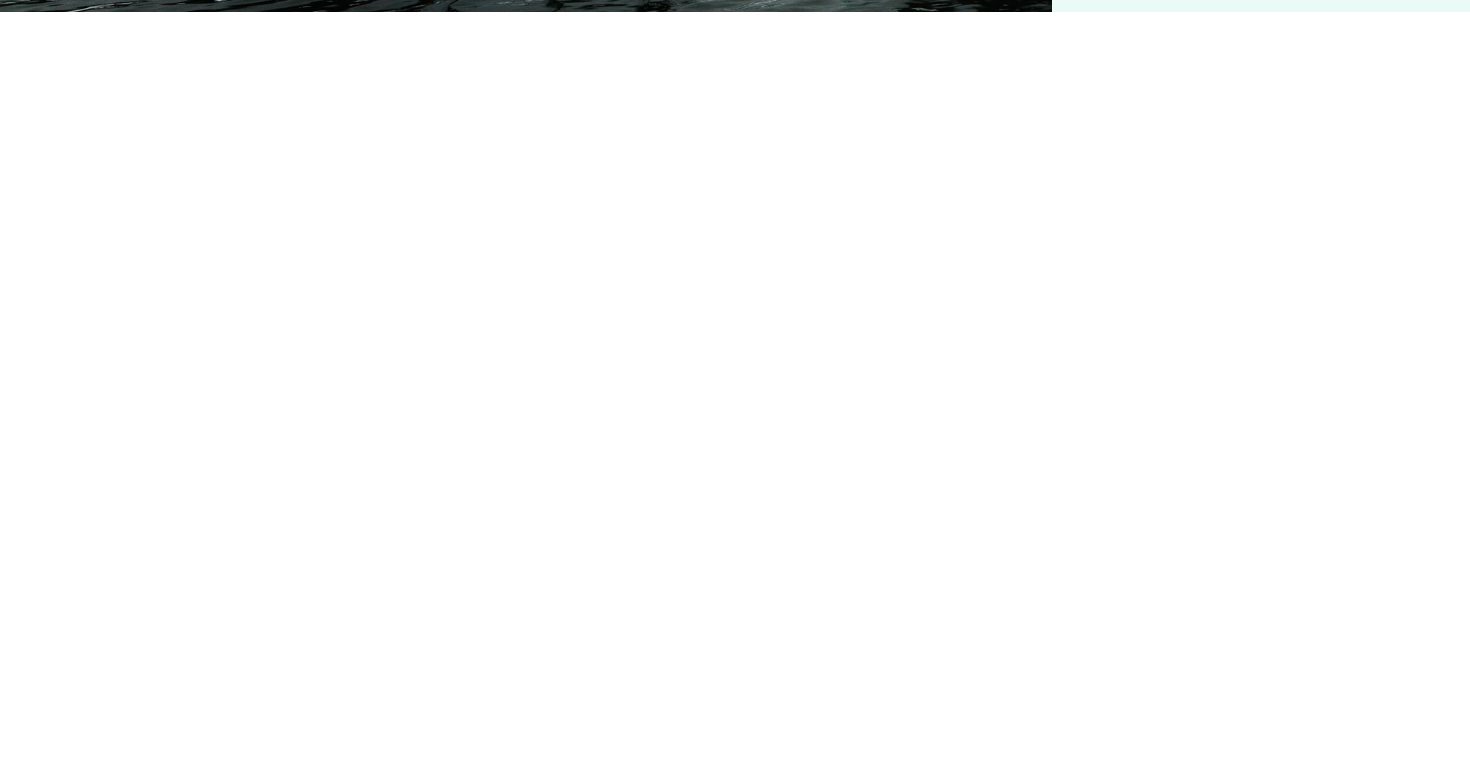 type on "*****" 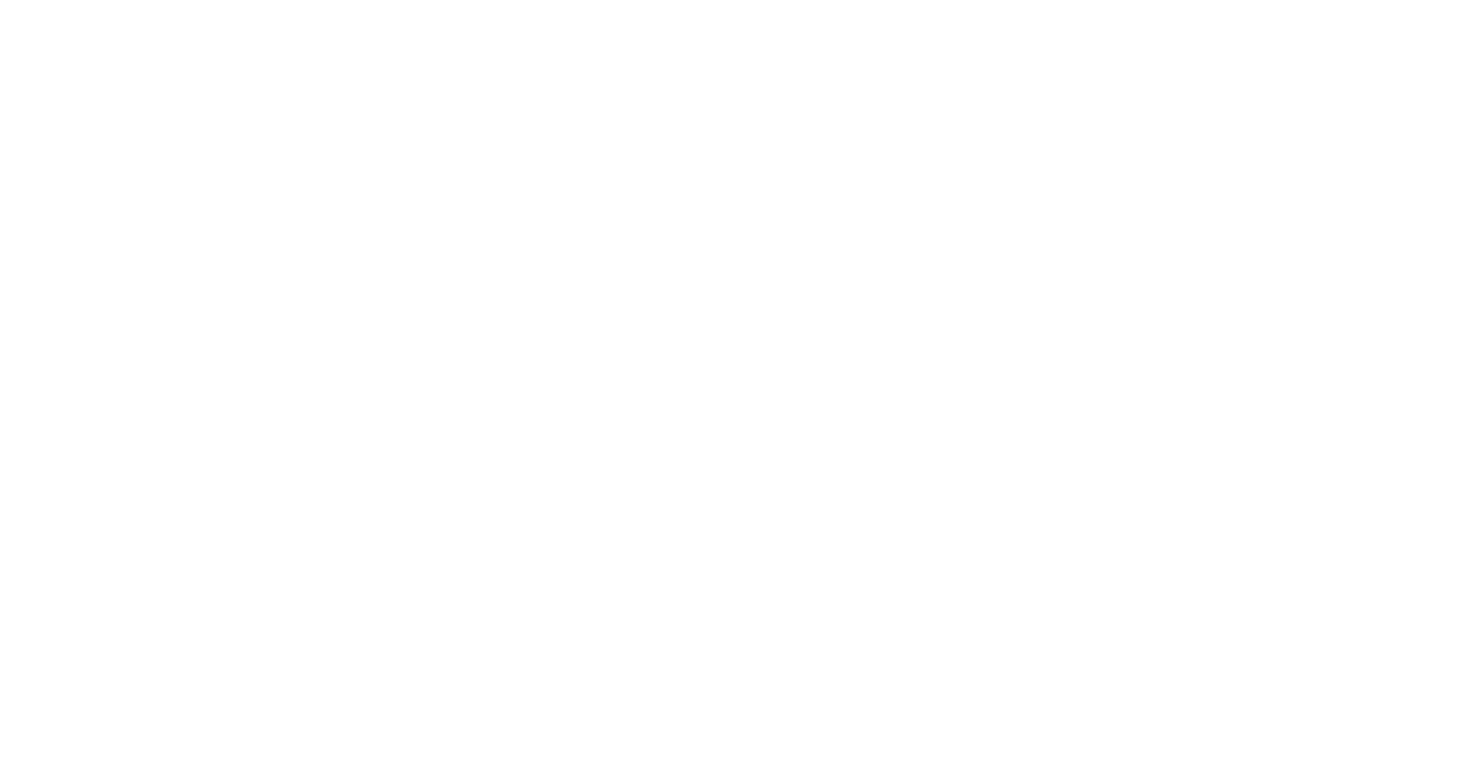 type on "*****" 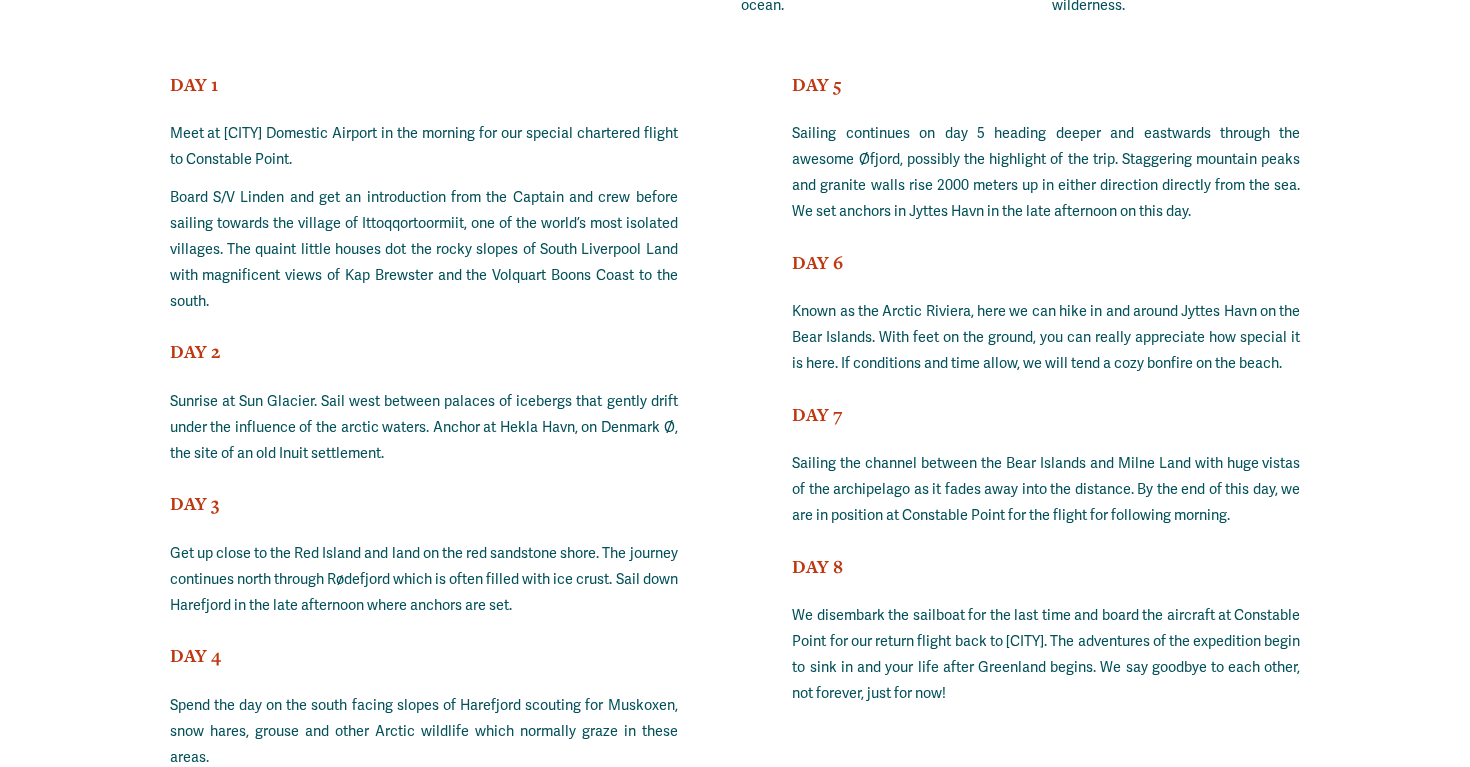 scroll, scrollTop: 14346, scrollLeft: 0, axis: vertical 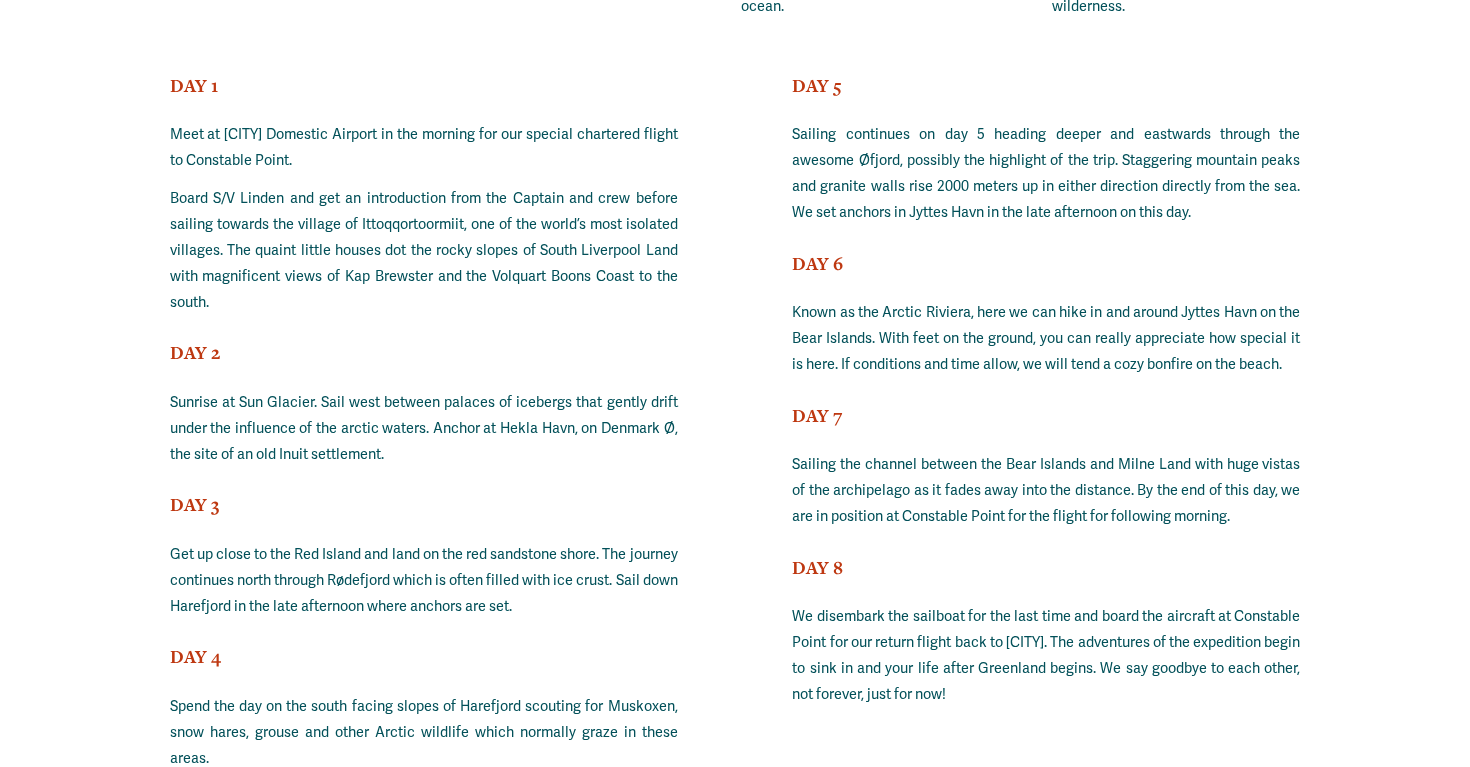 type on "***" 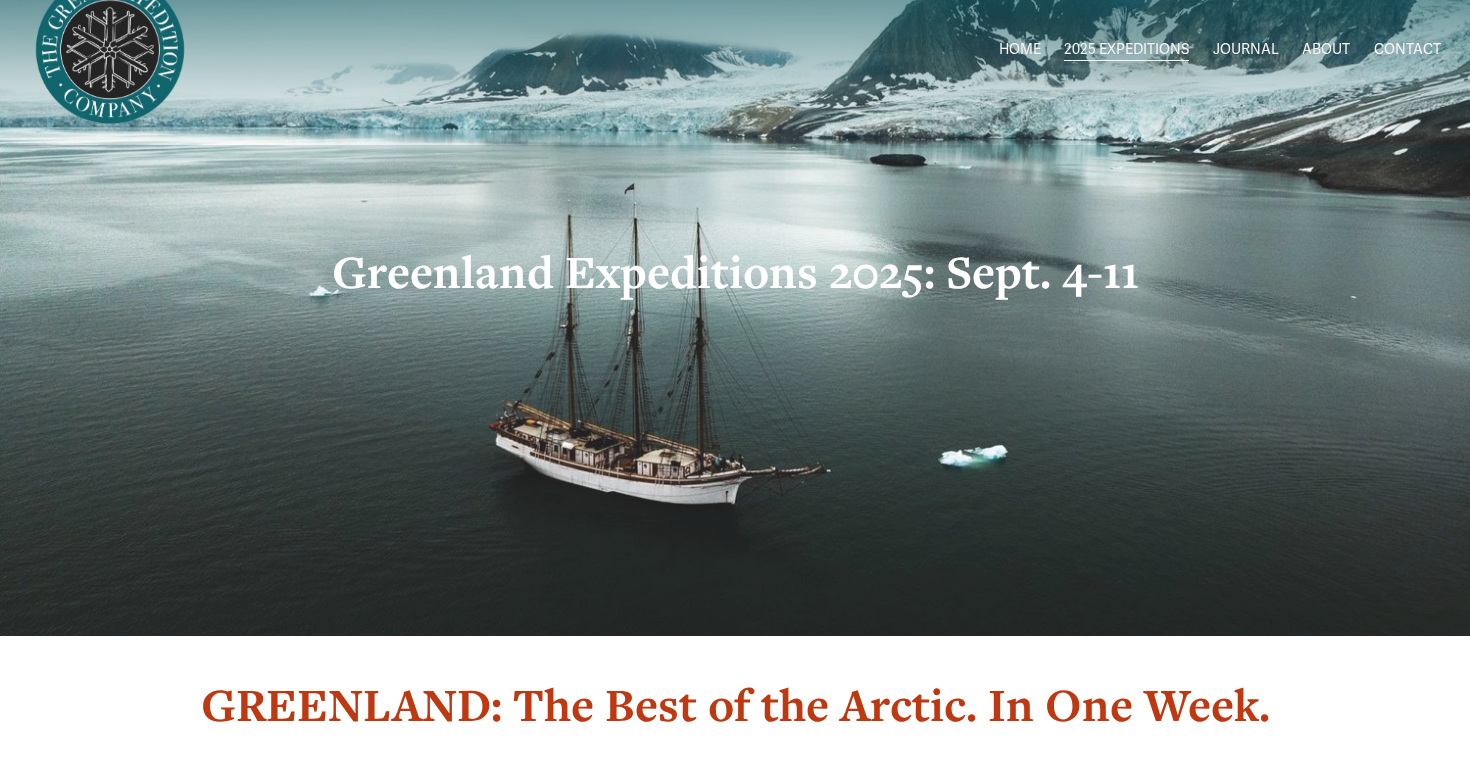 scroll, scrollTop: 0, scrollLeft: 0, axis: both 